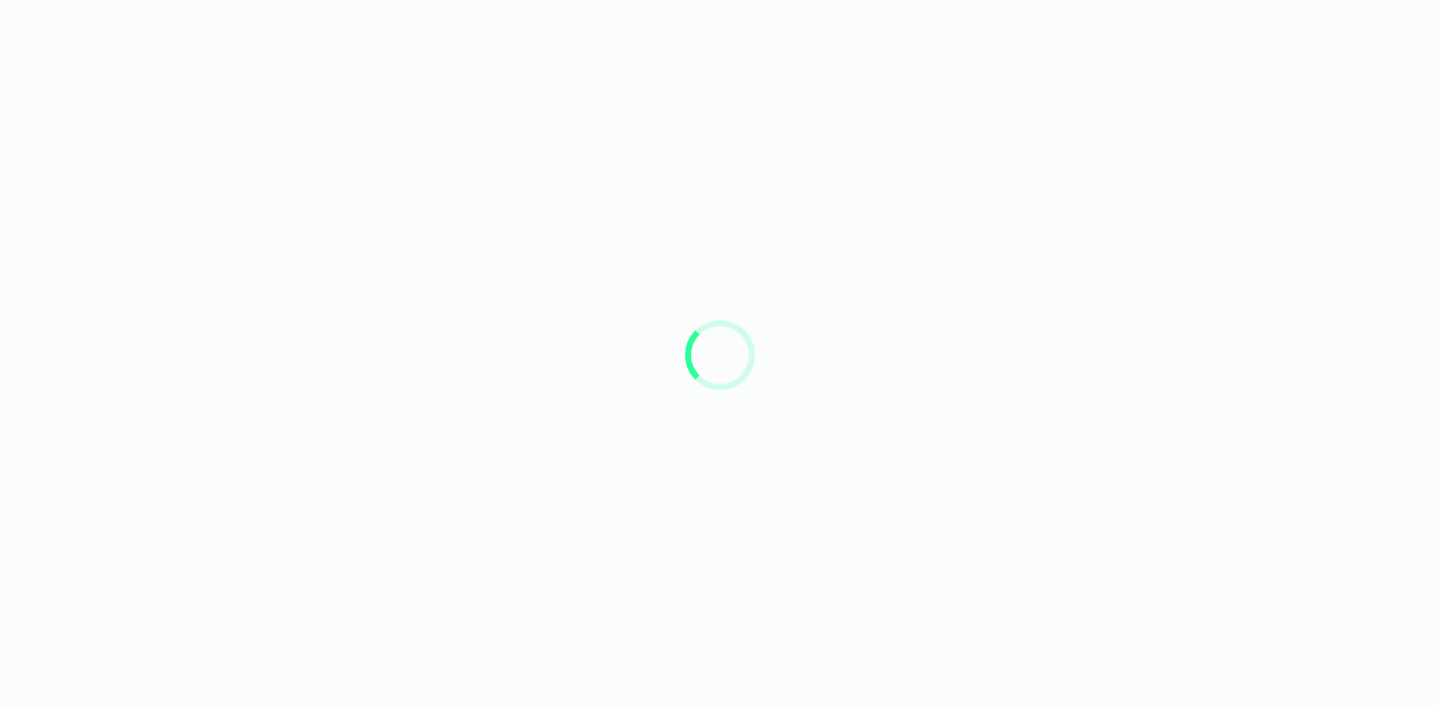 scroll, scrollTop: 0, scrollLeft: 0, axis: both 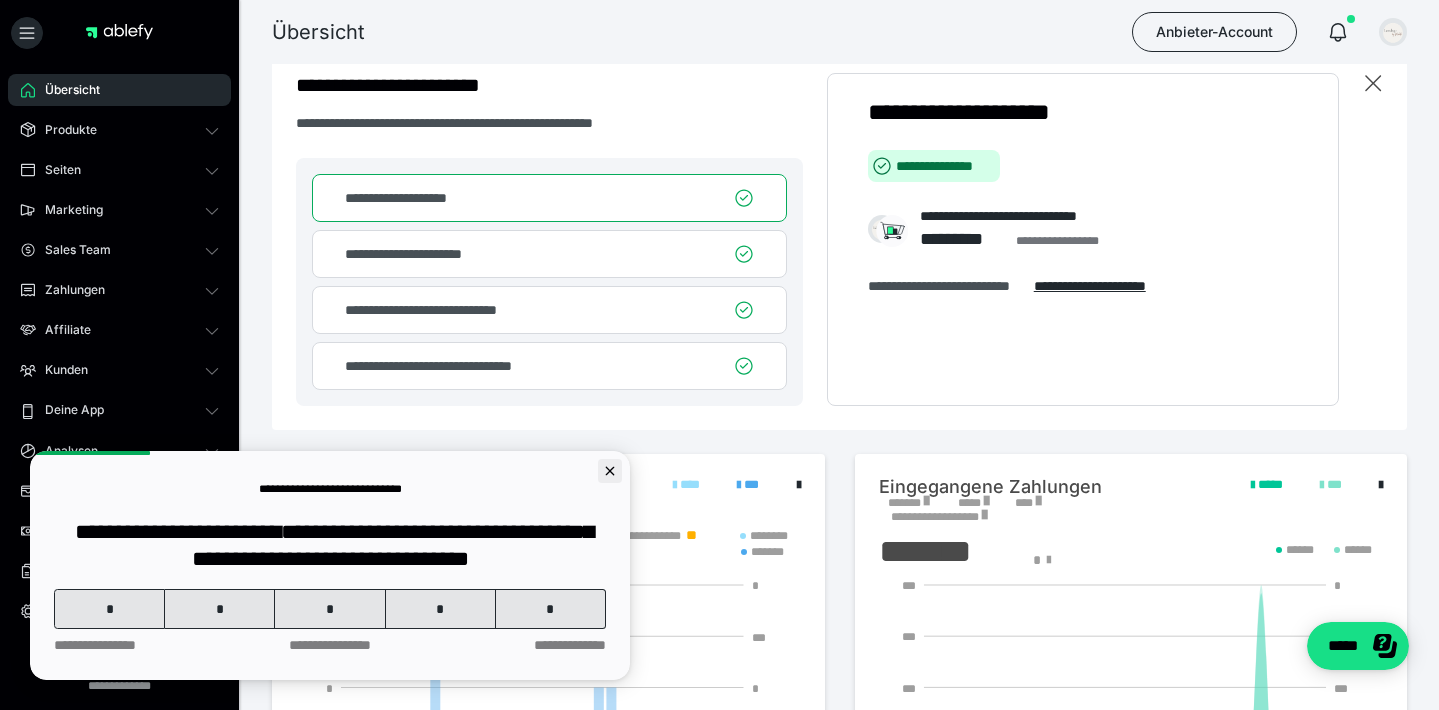 click 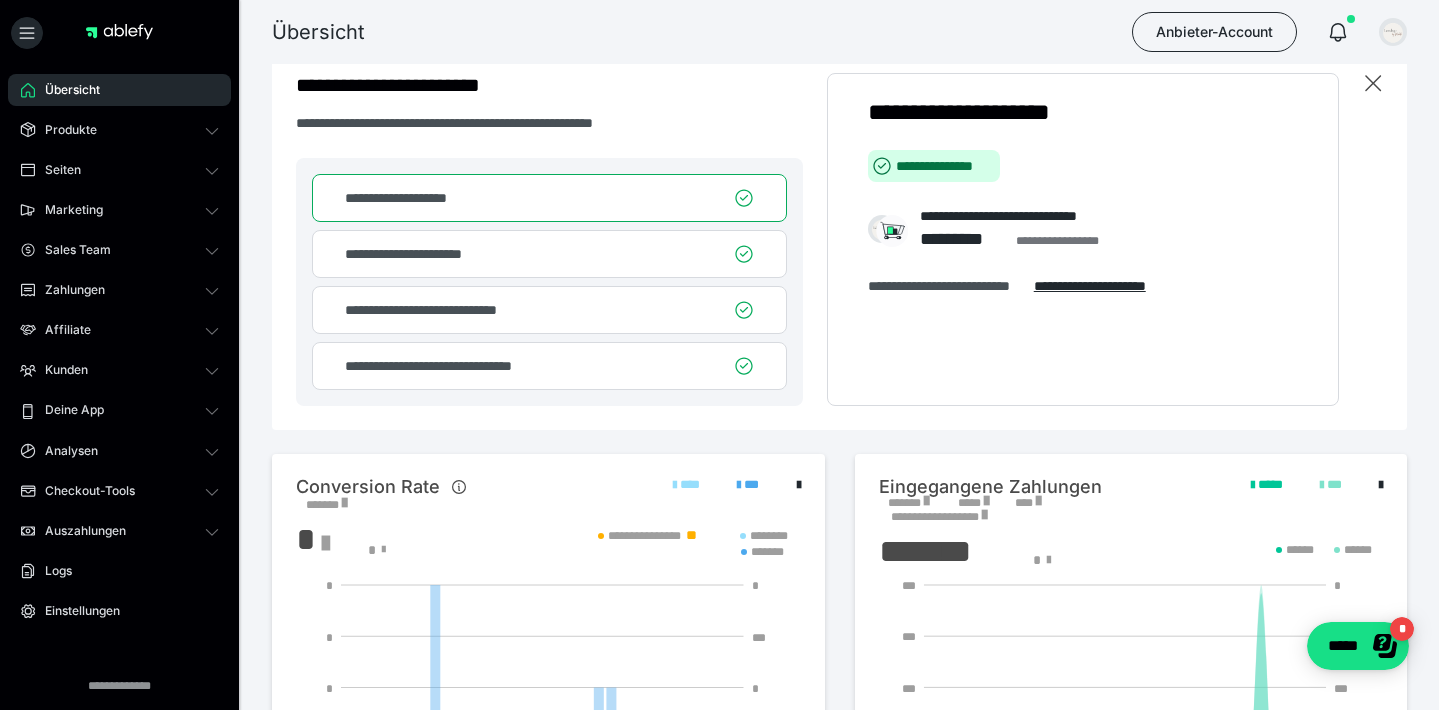 scroll, scrollTop: 0, scrollLeft: 0, axis: both 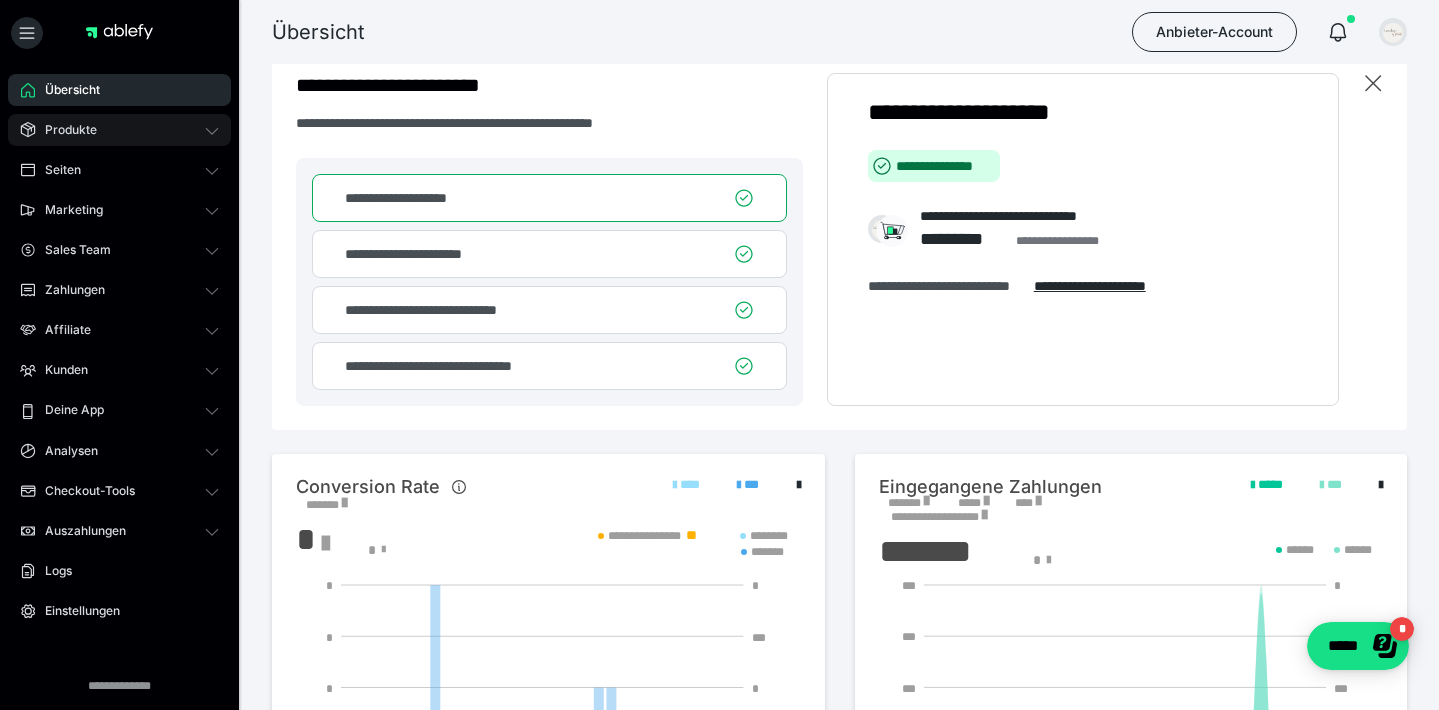 click on "Produkte" at bounding box center [119, 130] 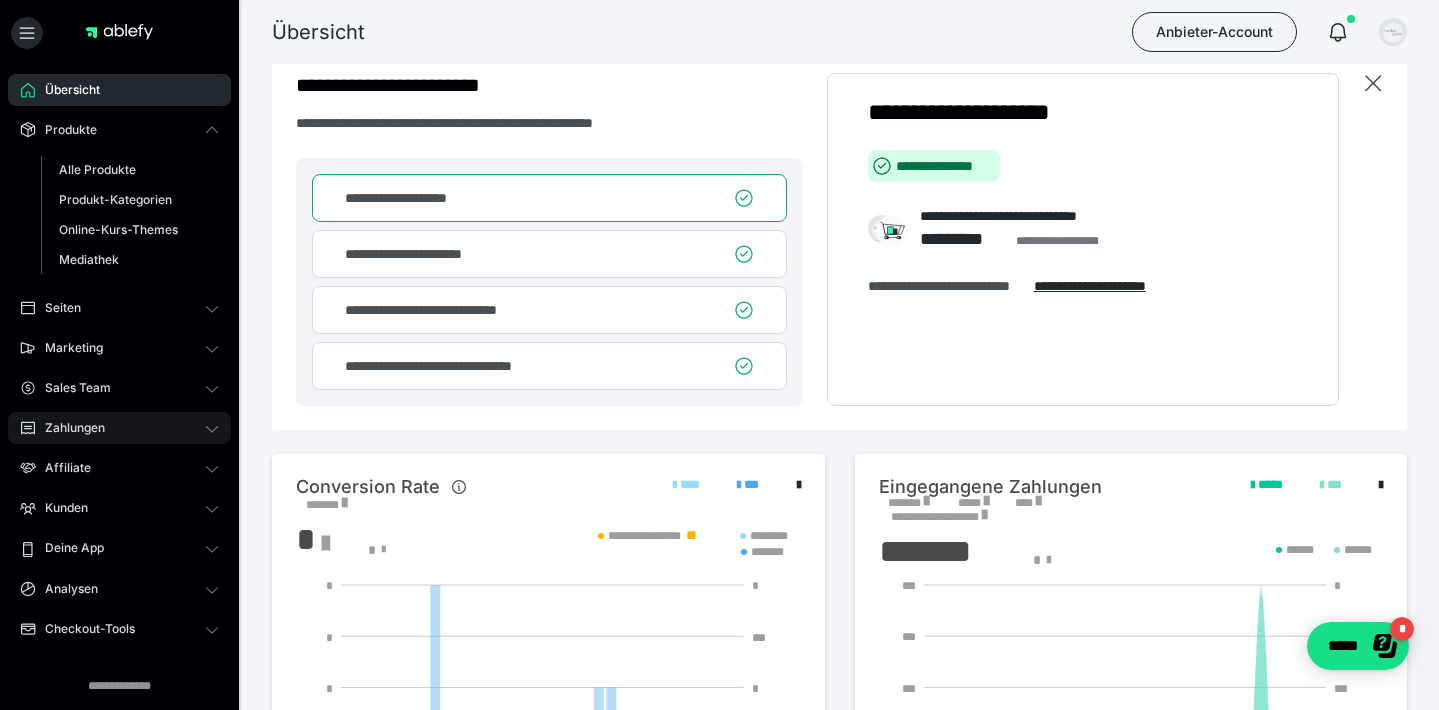 click on "Zahlungen" at bounding box center [68, 428] 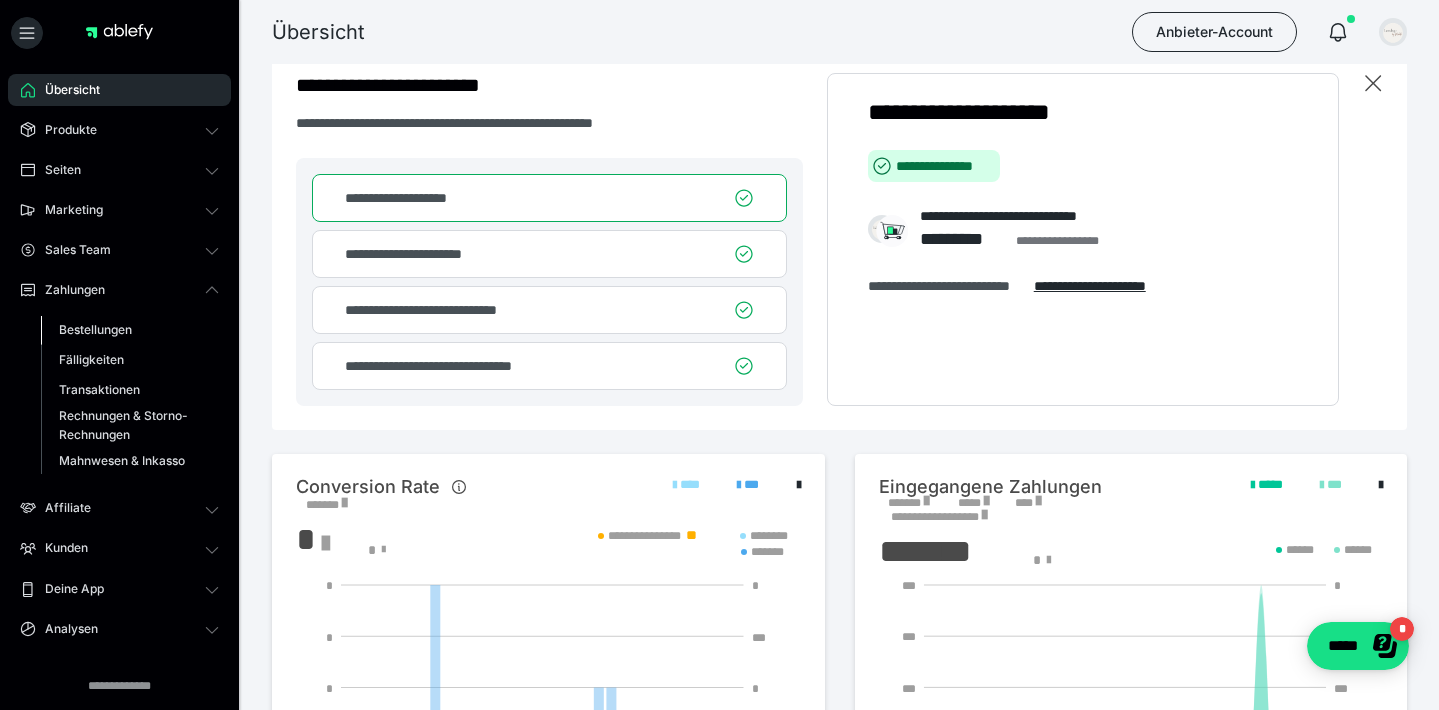 click on "Bestellungen" at bounding box center [95, 329] 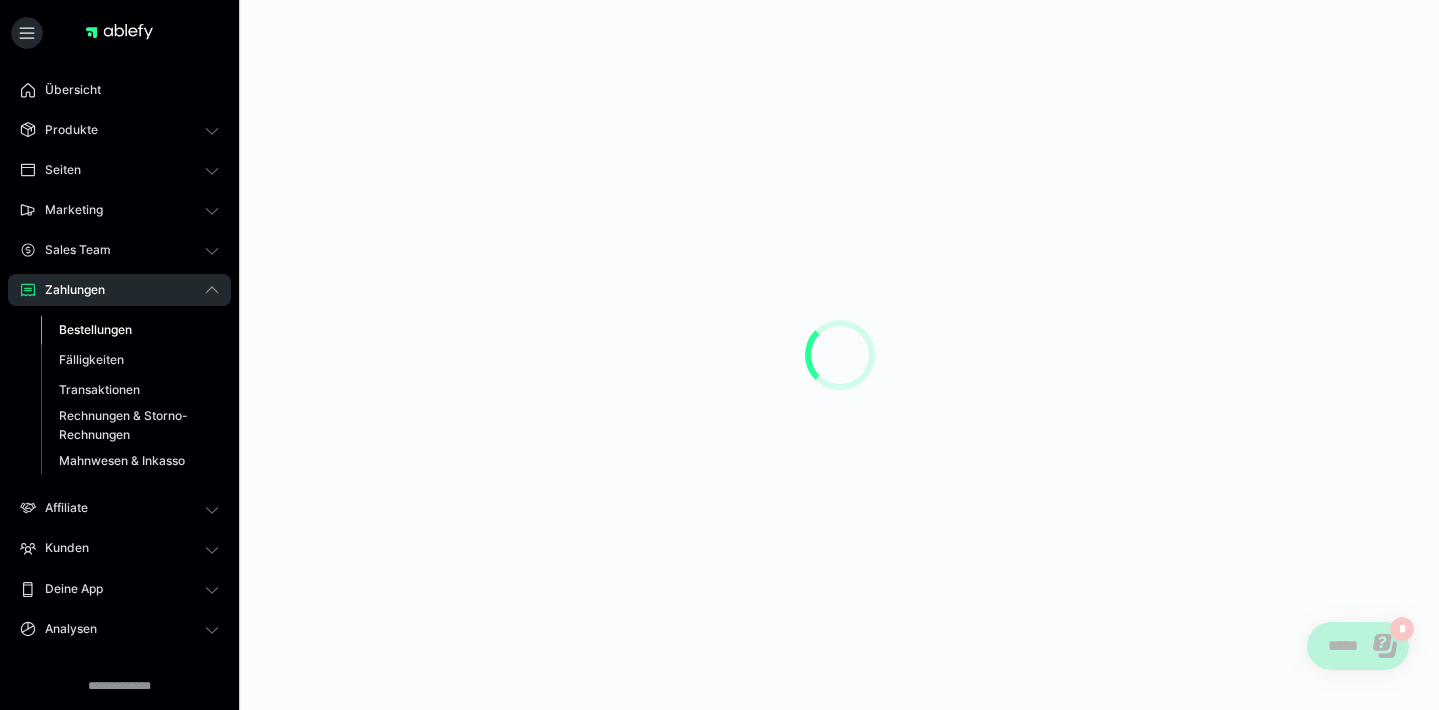 scroll, scrollTop: 0, scrollLeft: 0, axis: both 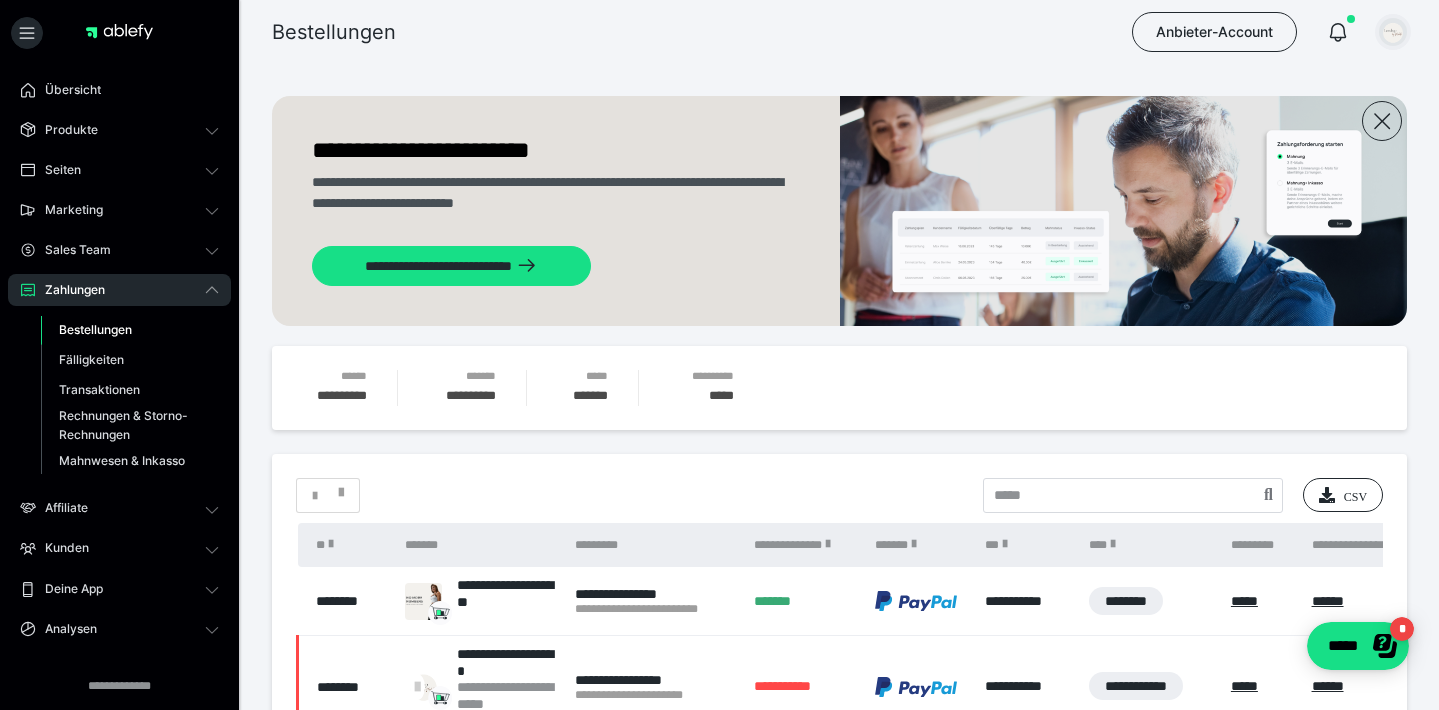 click at bounding box center [1393, 32] 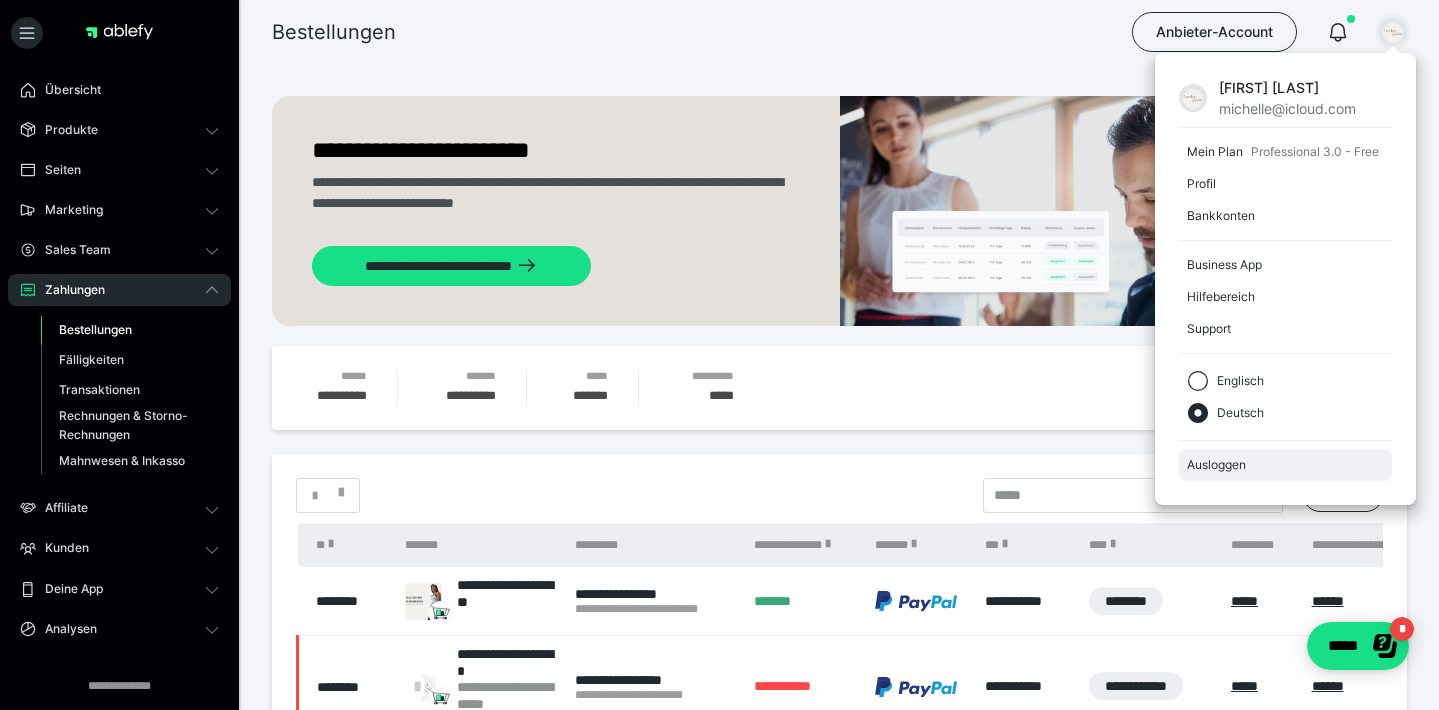 click on "Ausloggen" at bounding box center (1285, 465) 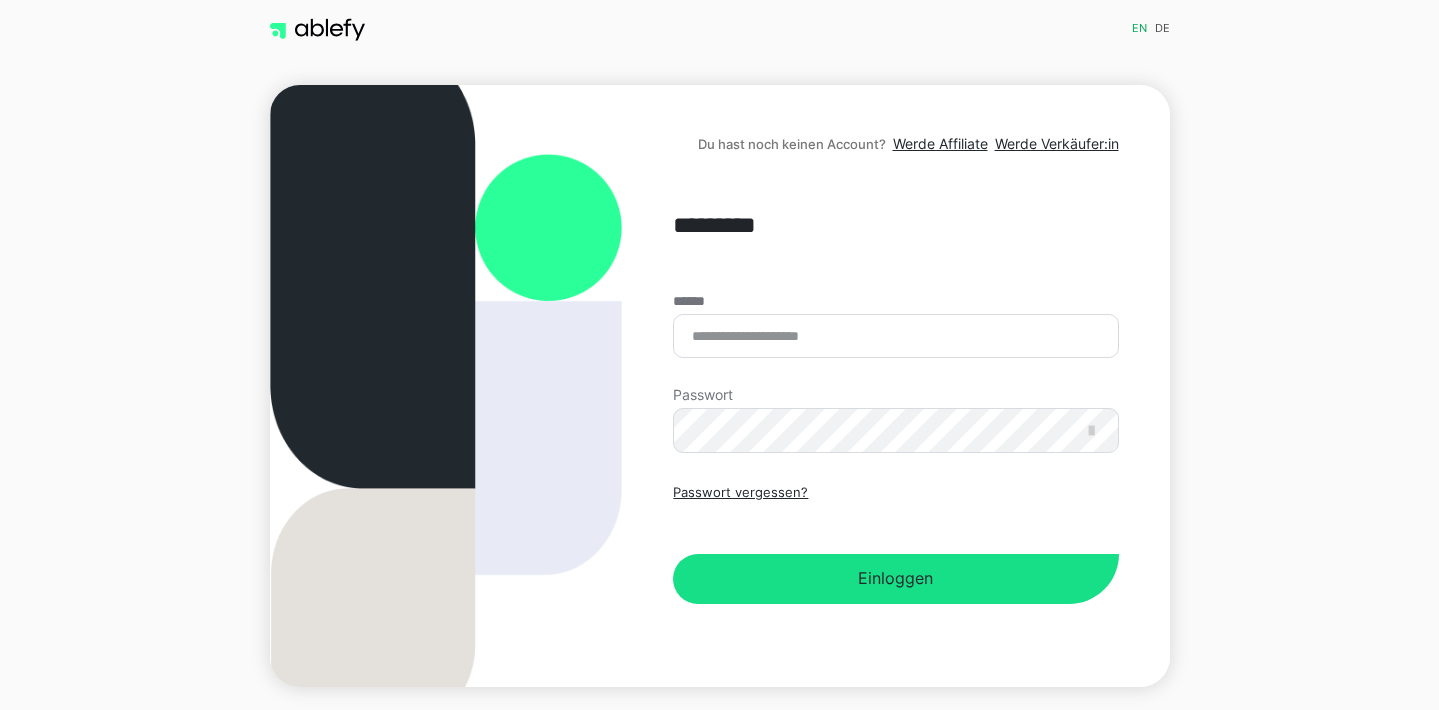 scroll, scrollTop: 0, scrollLeft: 0, axis: both 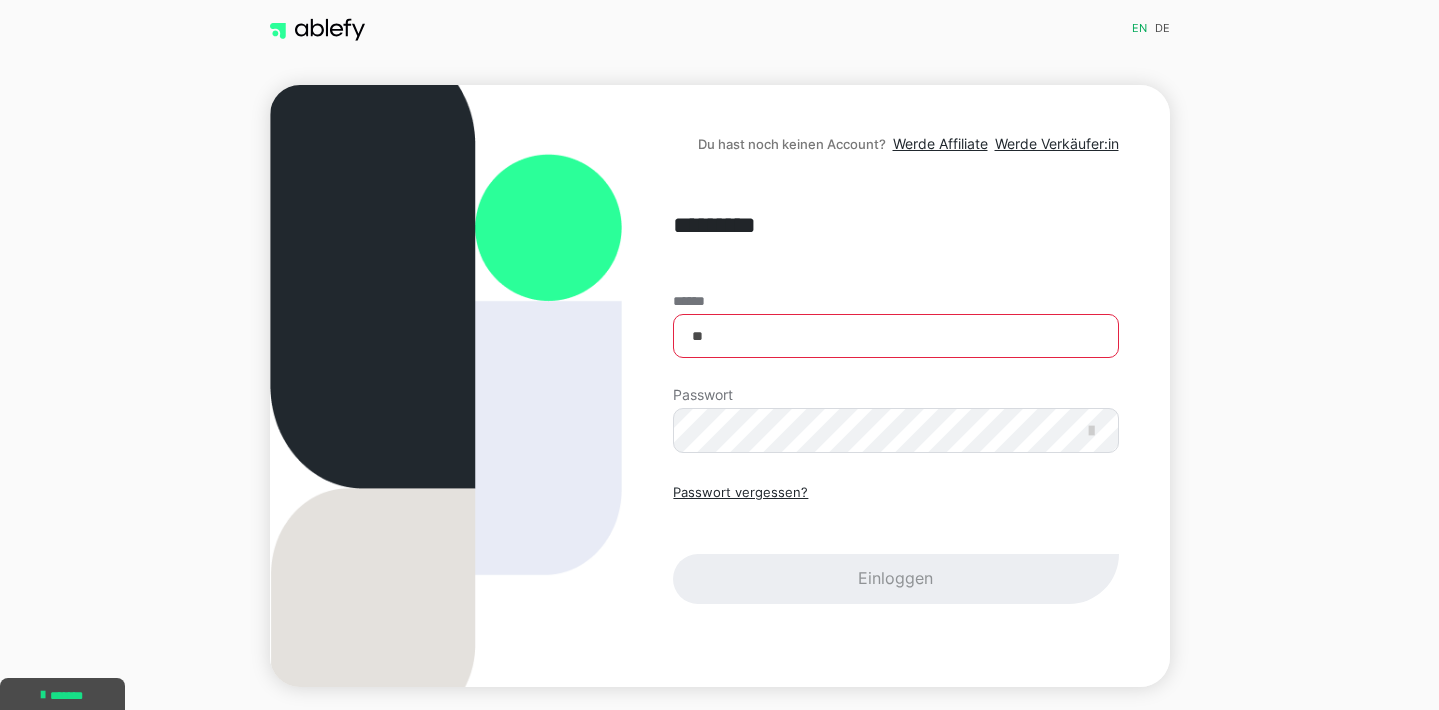 type on "*" 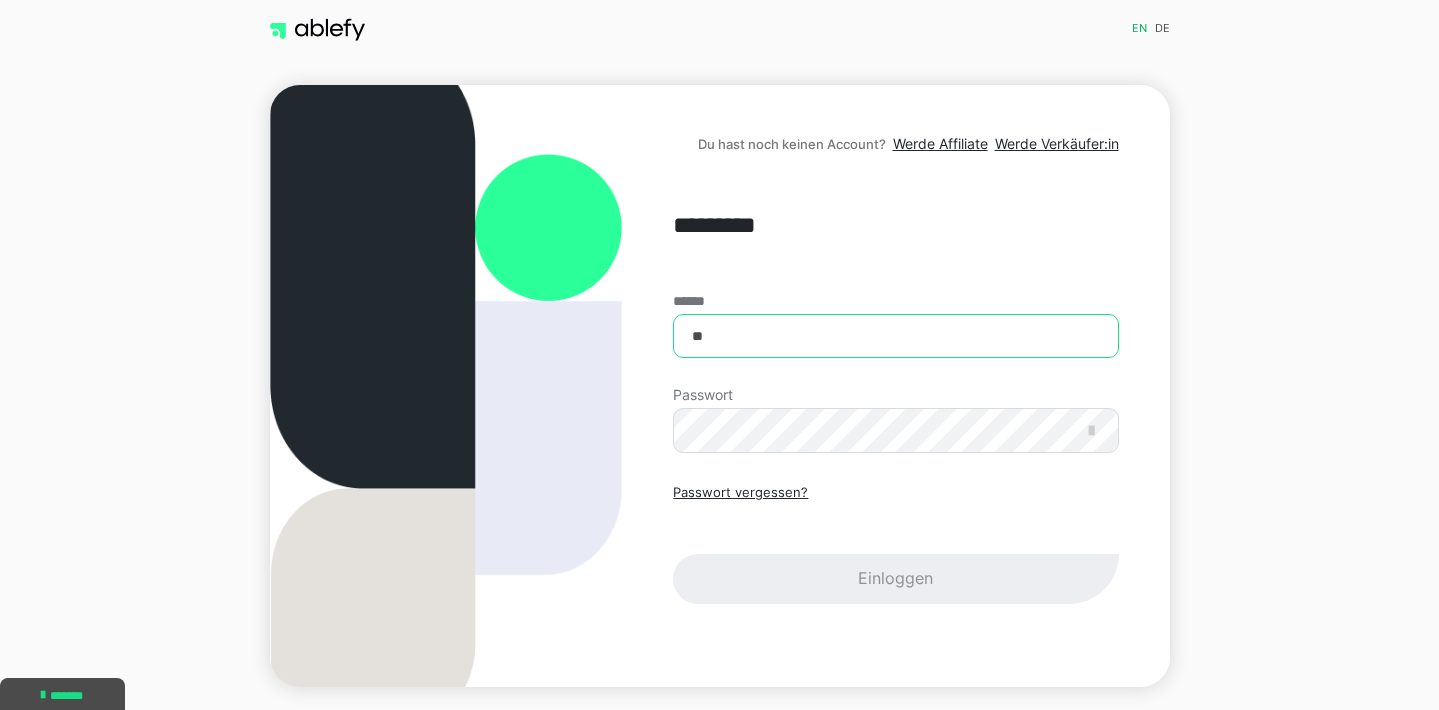 type on "**********" 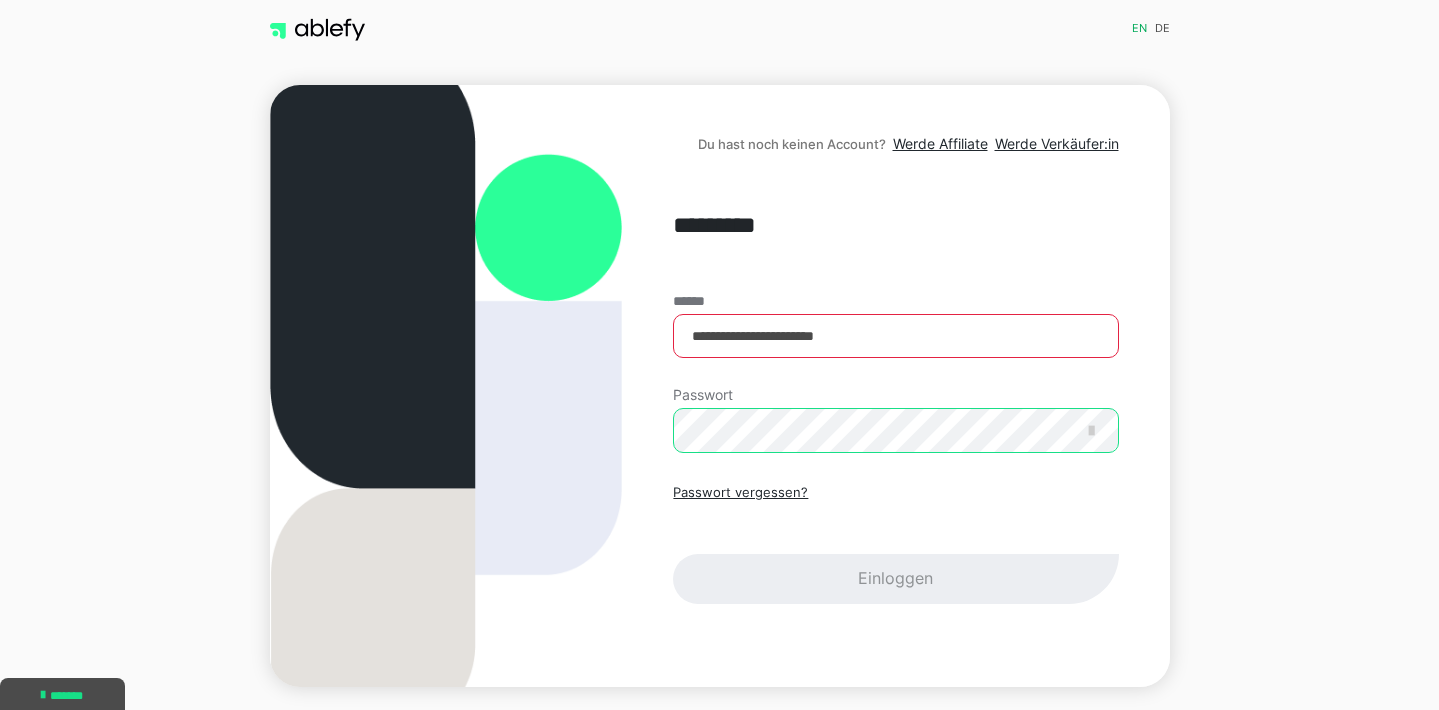 click on "Einloggen" at bounding box center [895, 579] 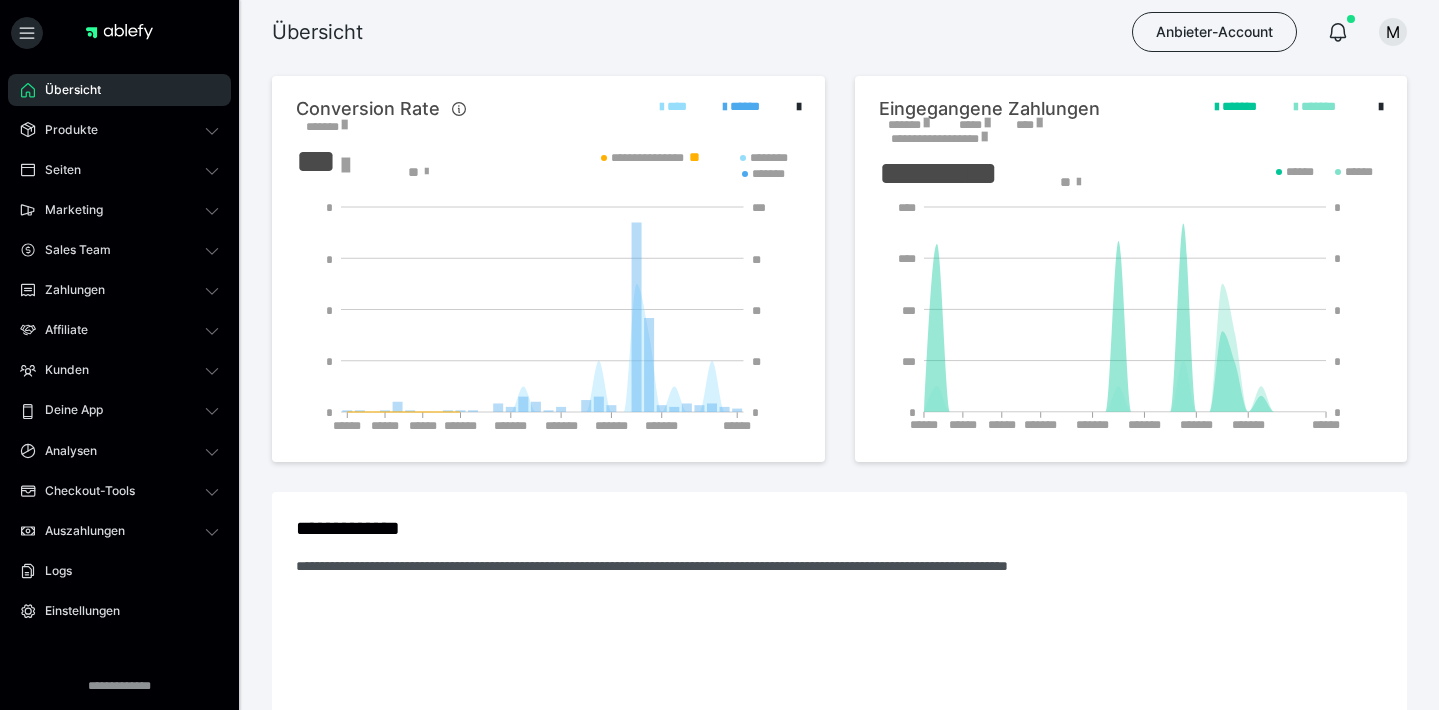 scroll, scrollTop: 0, scrollLeft: 0, axis: both 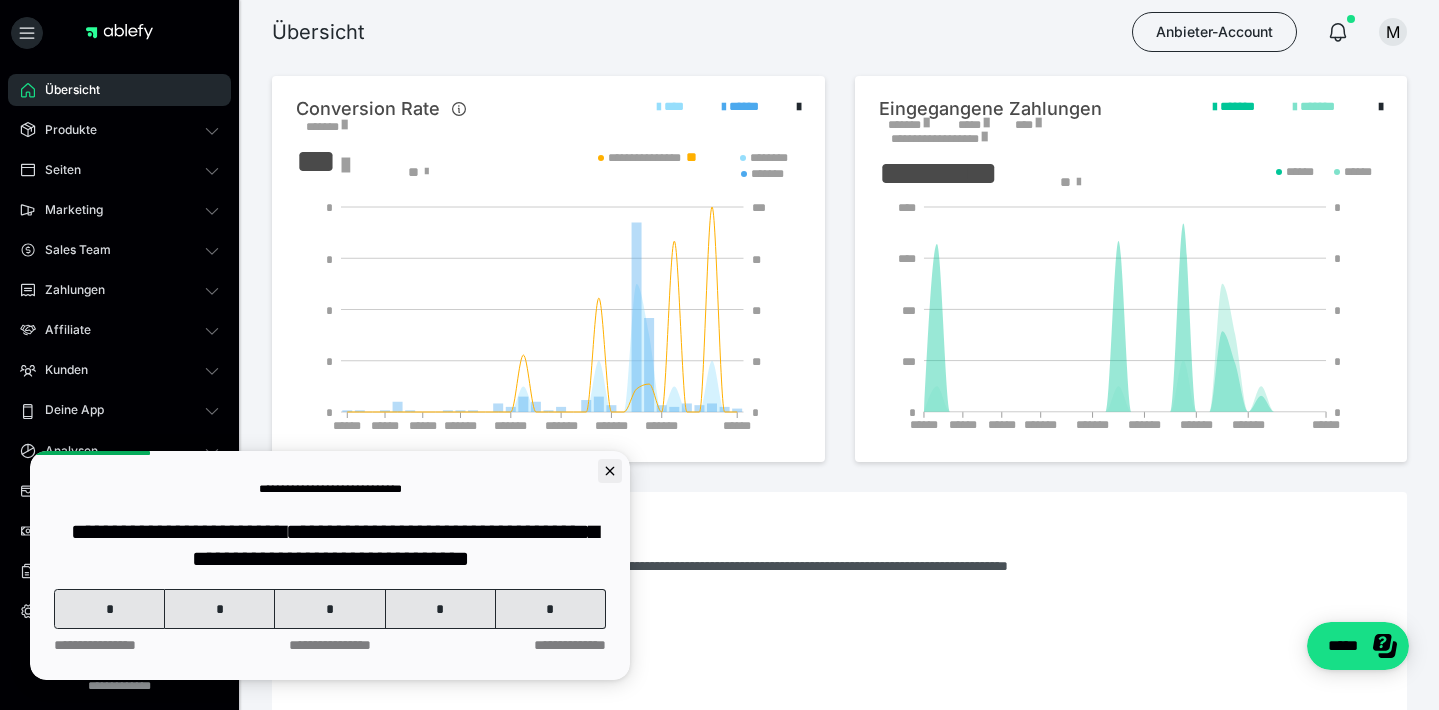 click 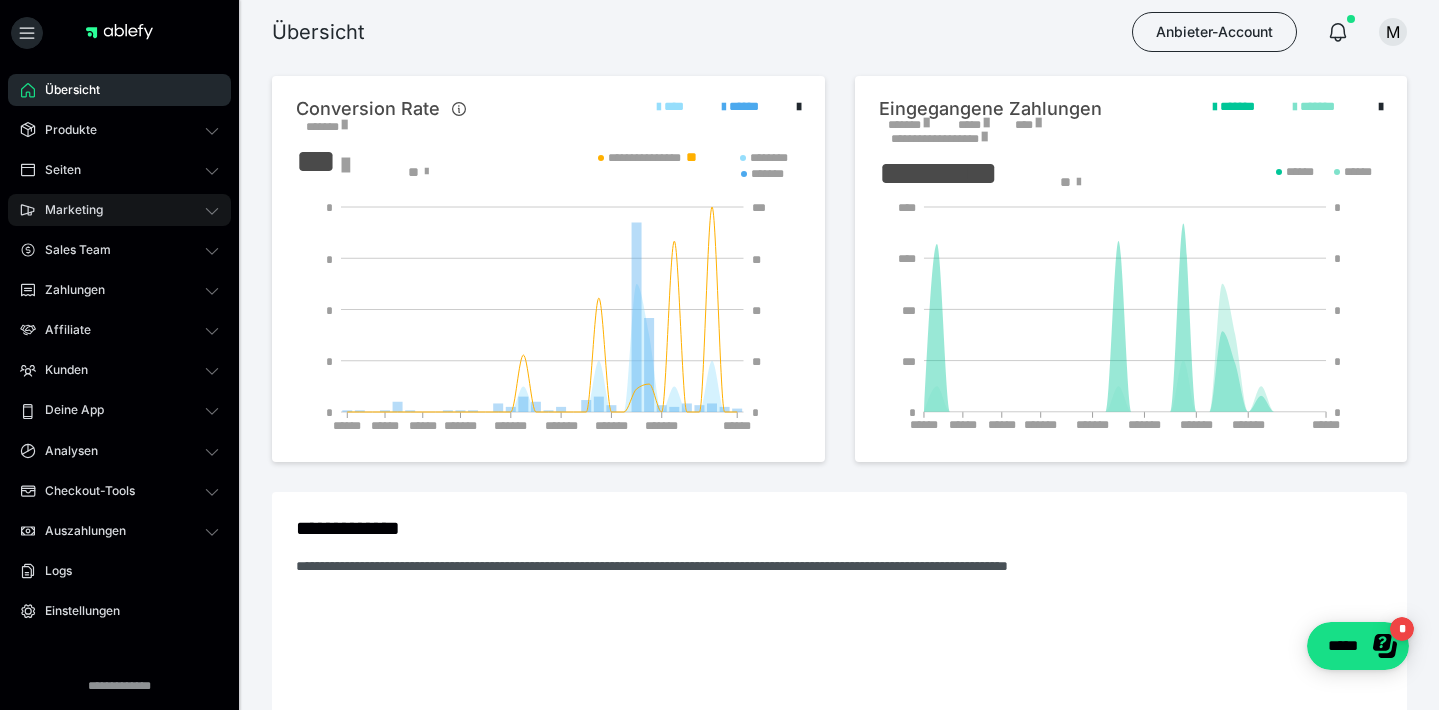 scroll, scrollTop: 0, scrollLeft: 0, axis: both 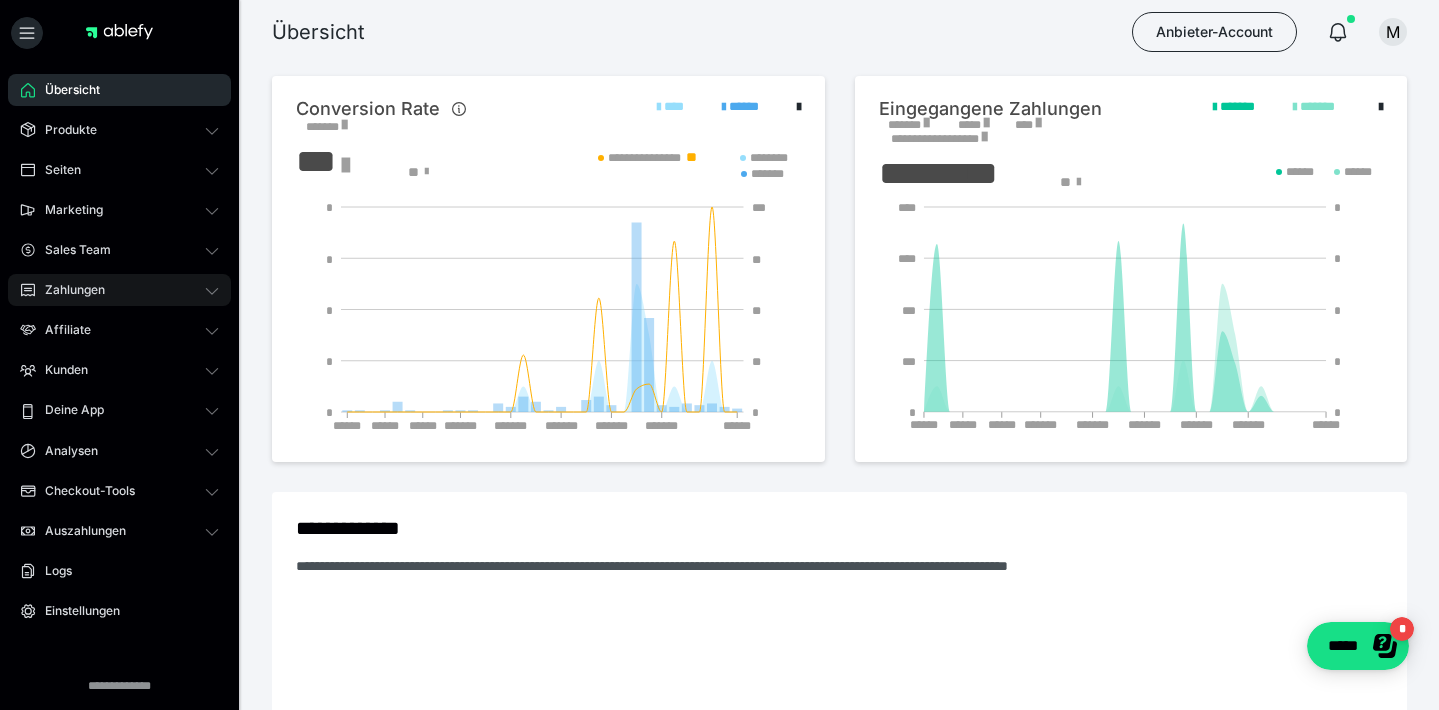 click on "Zahlungen" at bounding box center [119, 290] 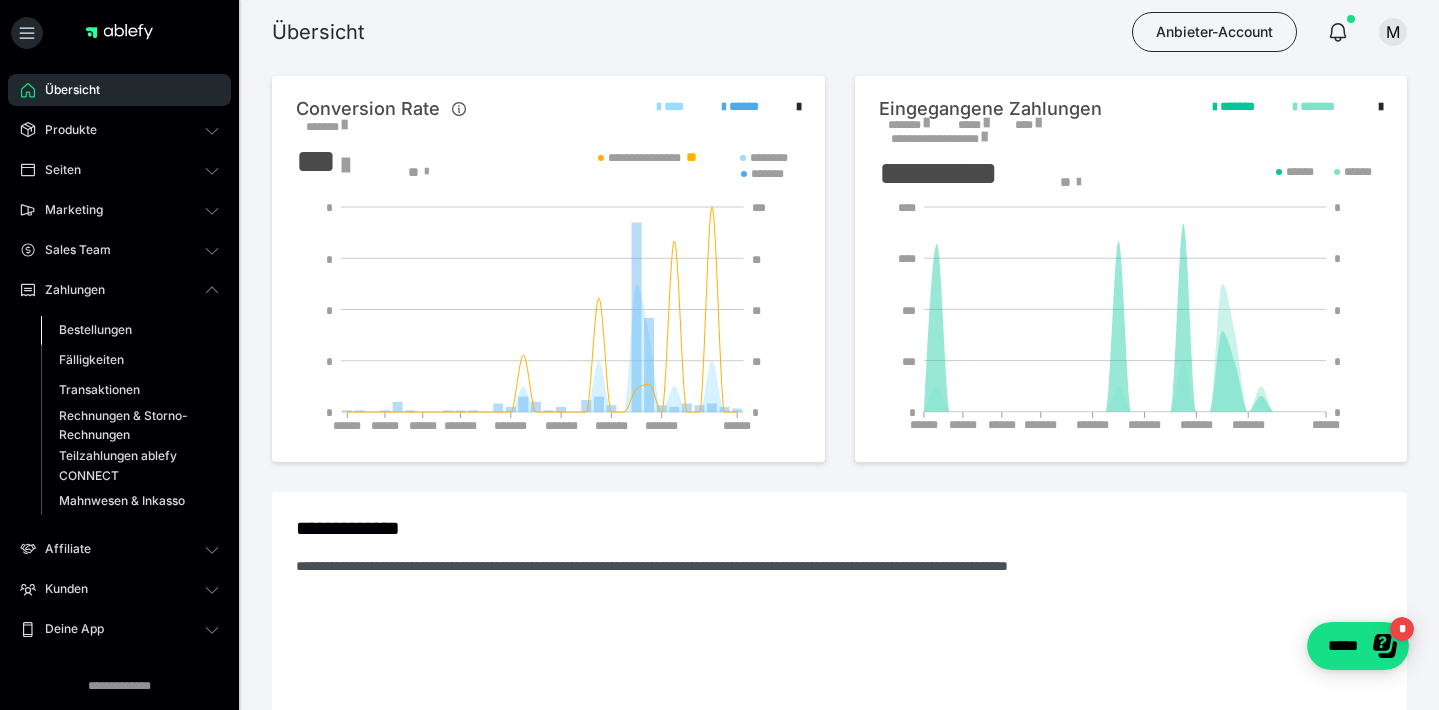 click on "Bestellungen" at bounding box center (130, 330) 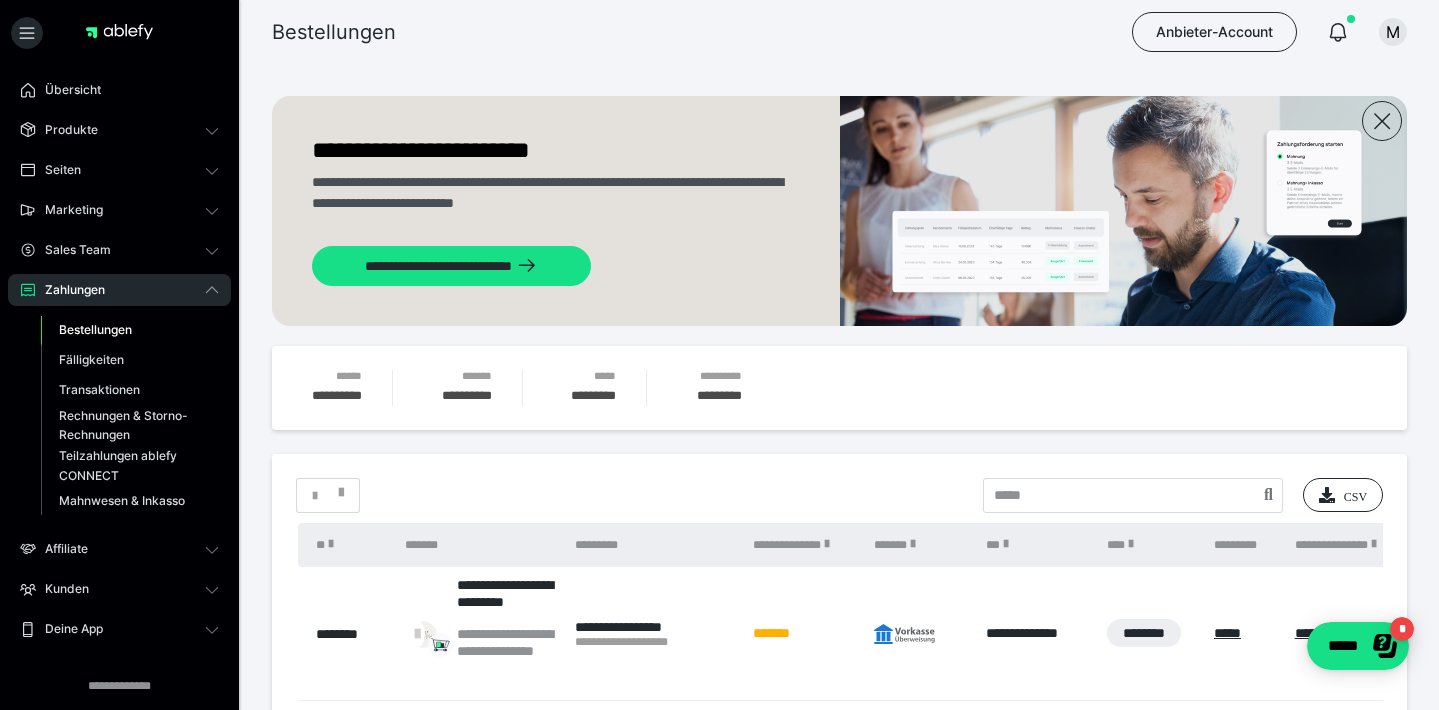 scroll, scrollTop: 0, scrollLeft: 0, axis: both 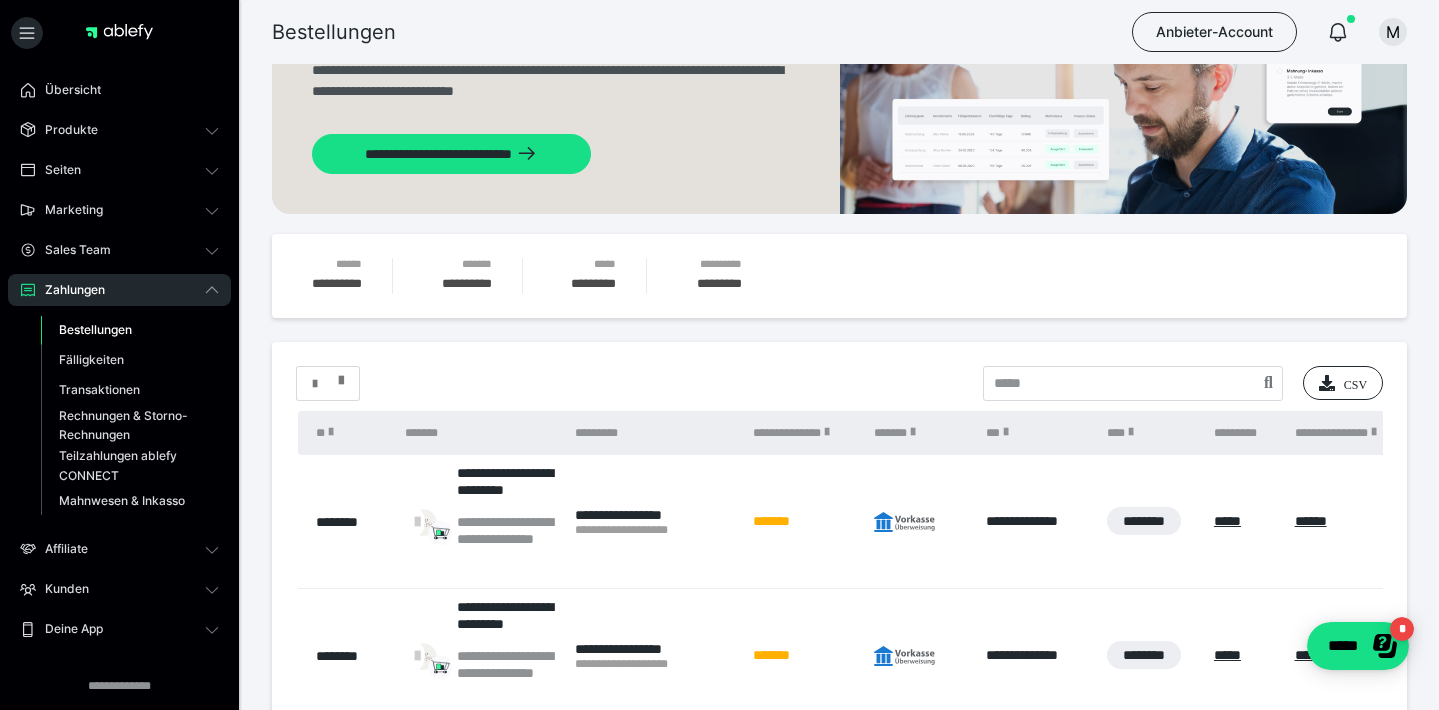 click at bounding box center [341, 376] 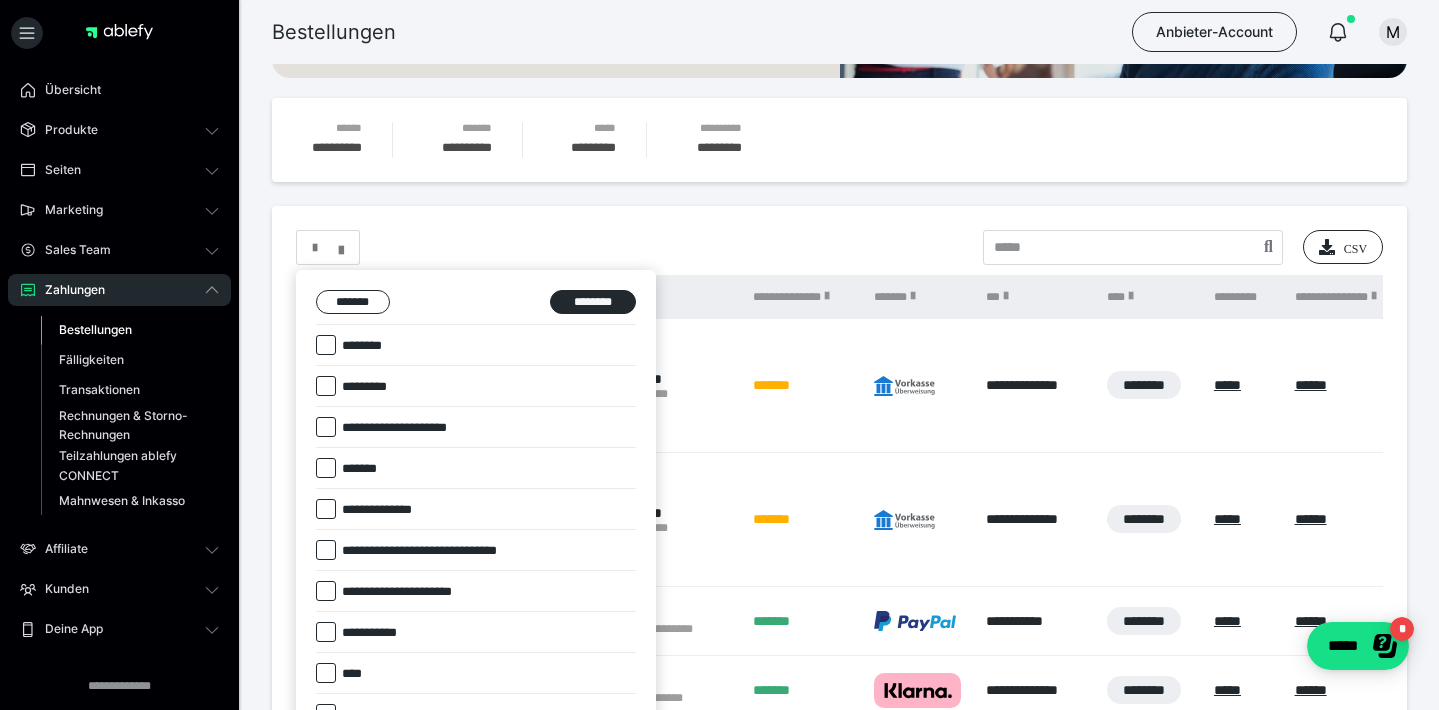 scroll, scrollTop: 266, scrollLeft: 0, axis: vertical 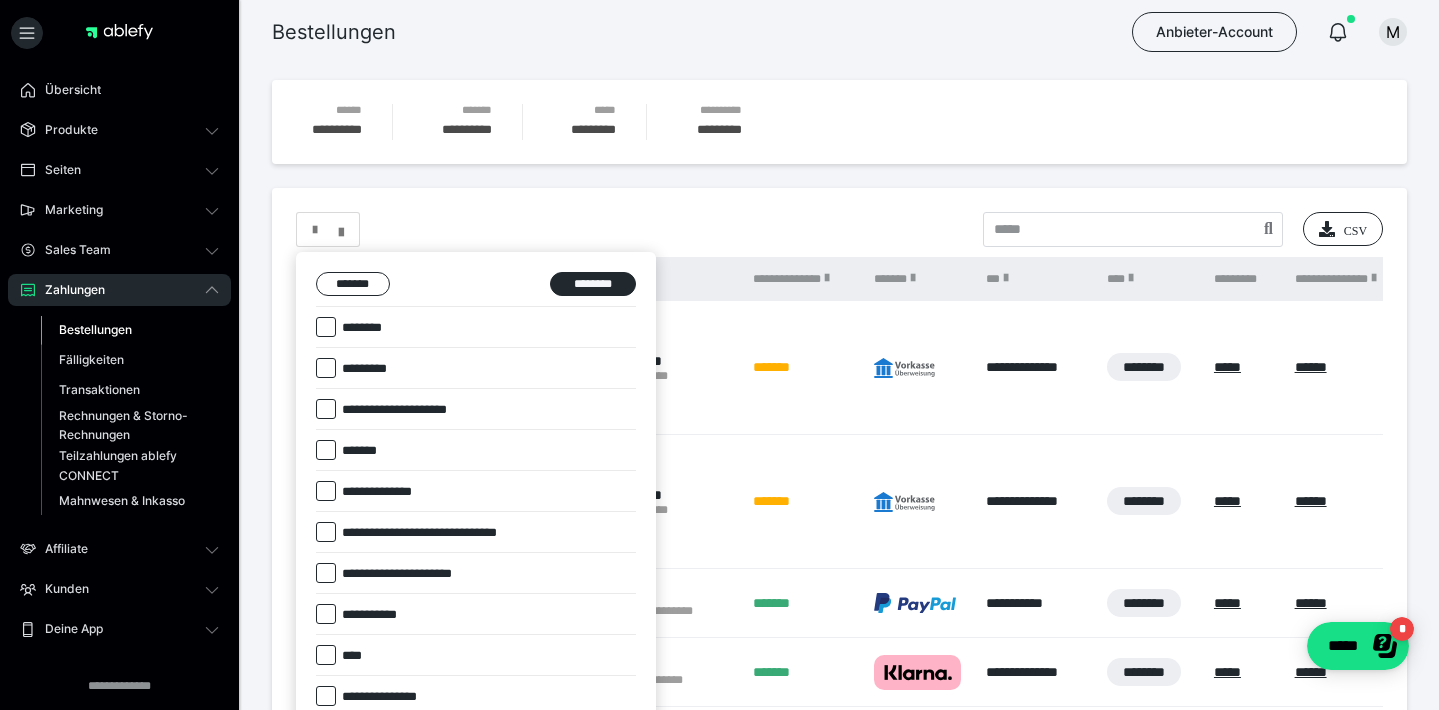 click at bounding box center [326, 491] 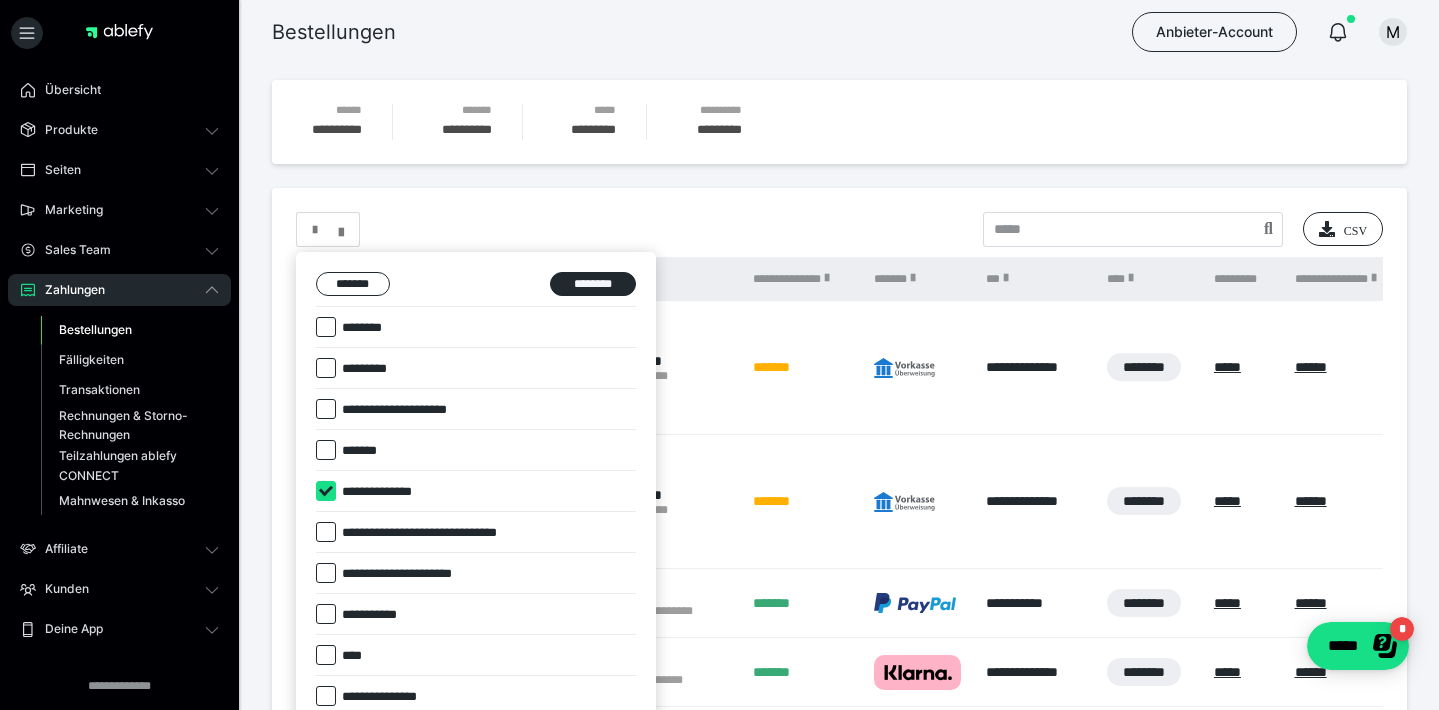 checkbox on "****" 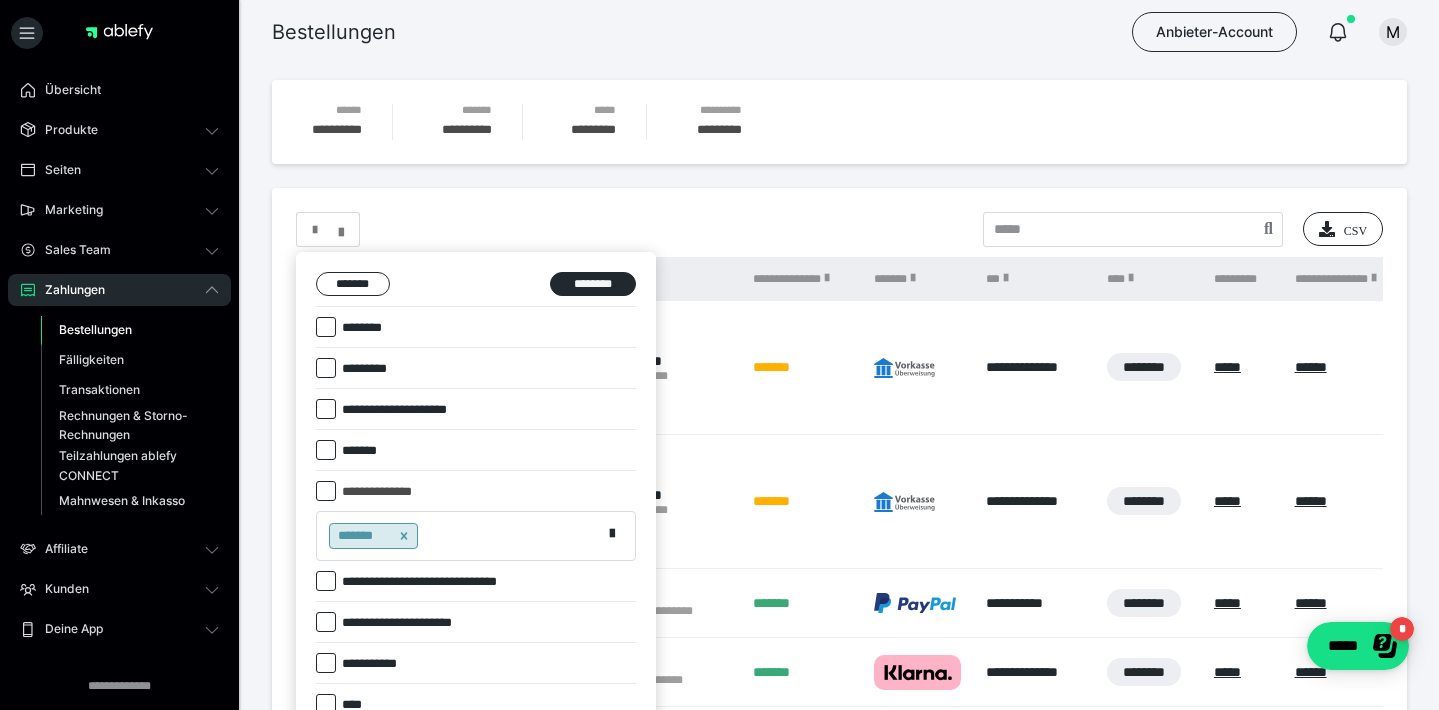 click 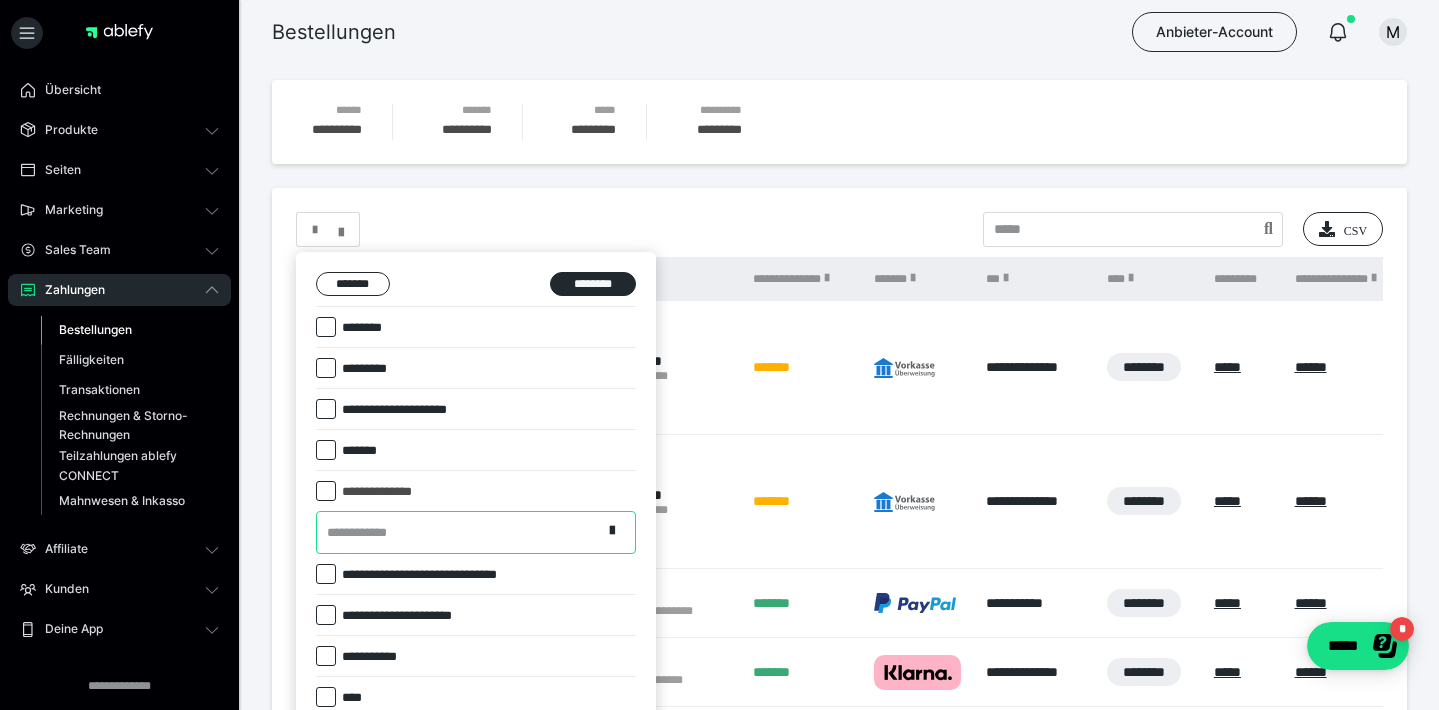 click on "**********" at bounding box center [476, 532] 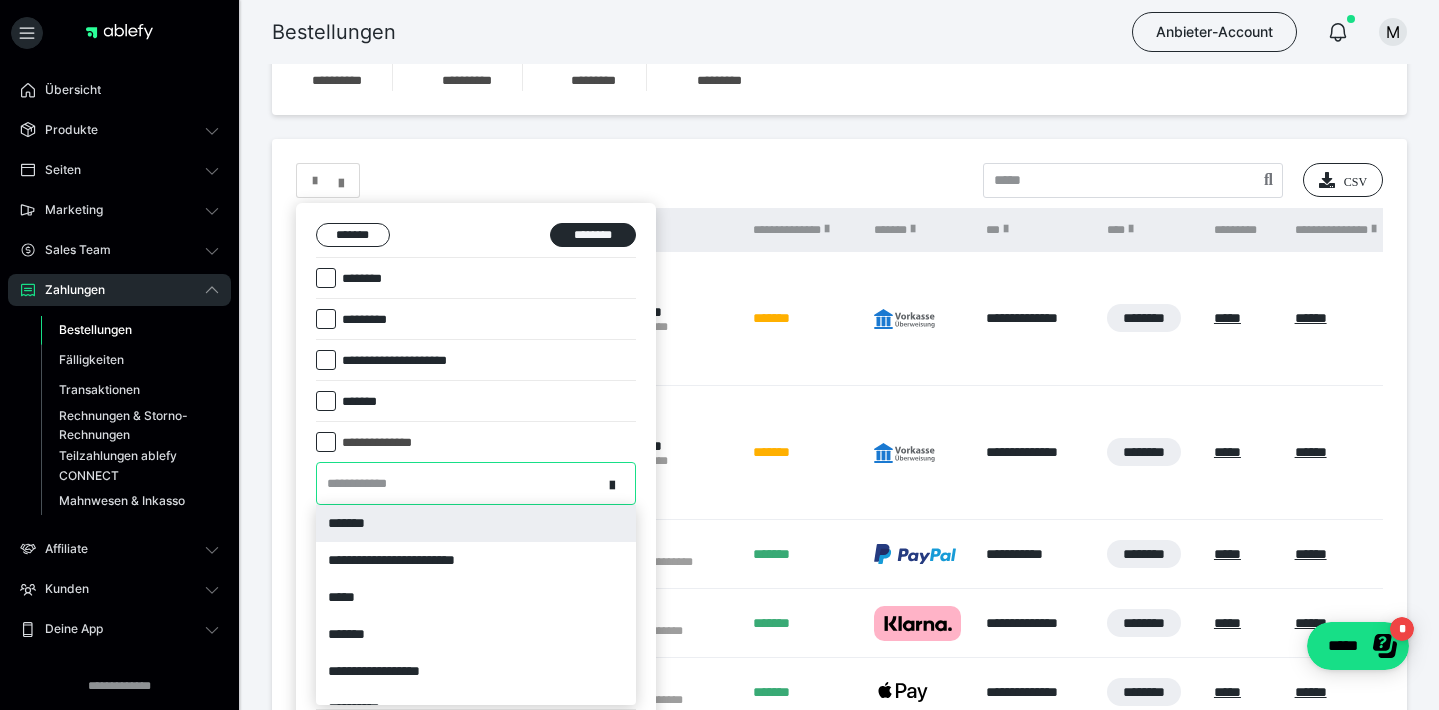 scroll, scrollTop: 320, scrollLeft: 0, axis: vertical 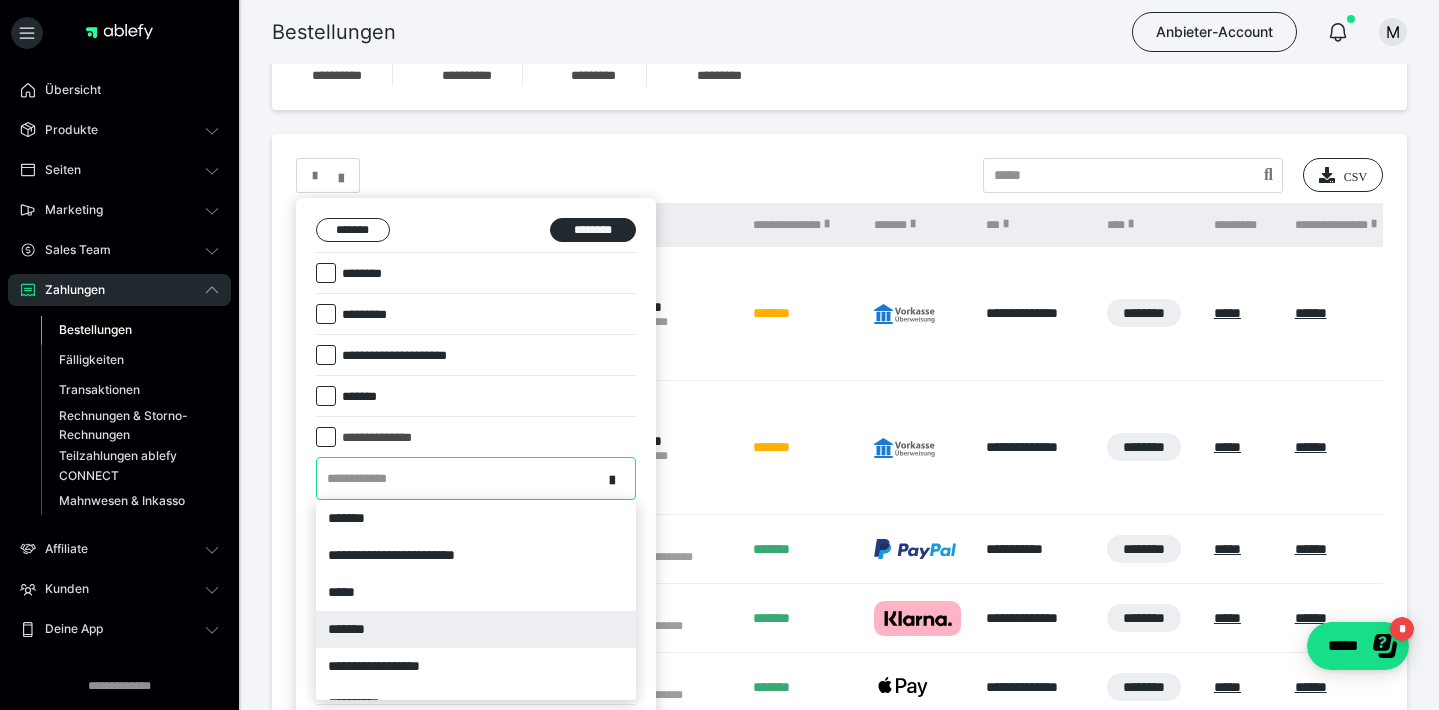 click on "*******" at bounding box center [476, 629] 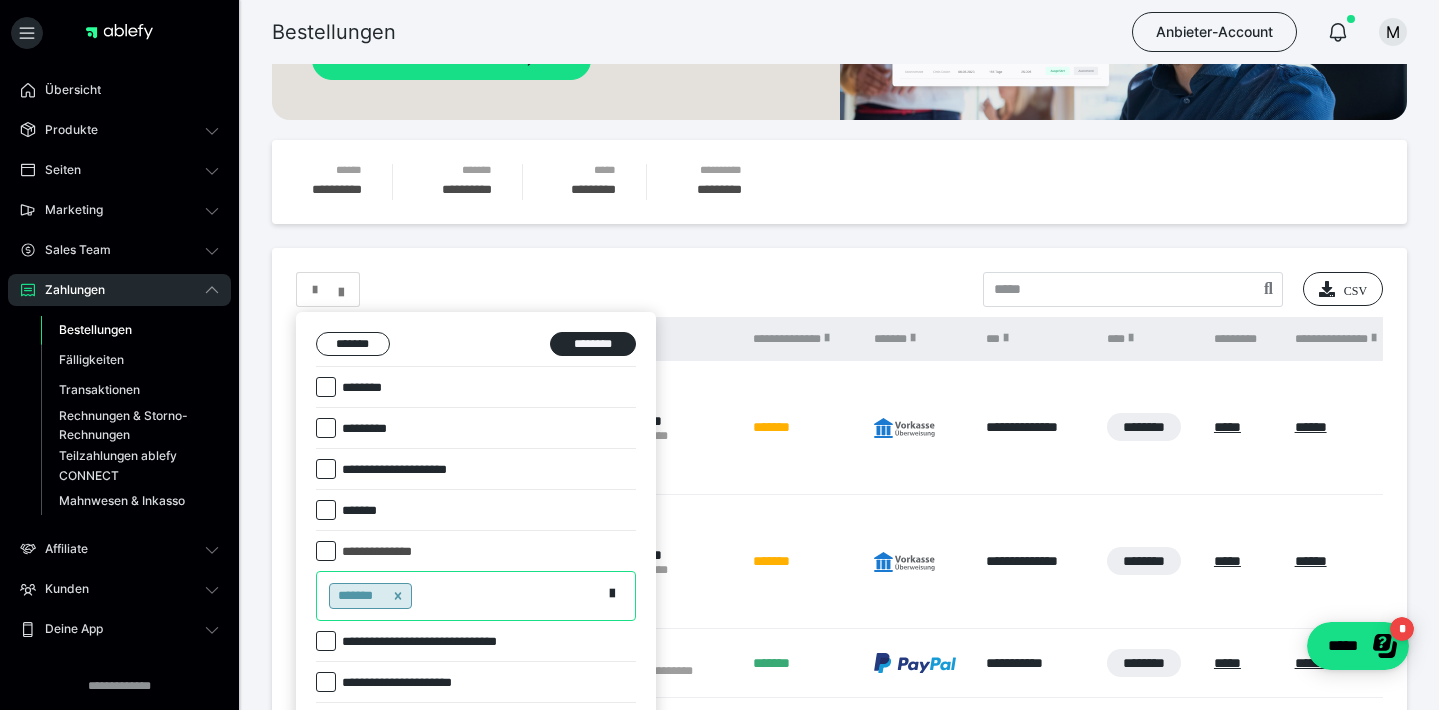 scroll, scrollTop: 187, scrollLeft: 0, axis: vertical 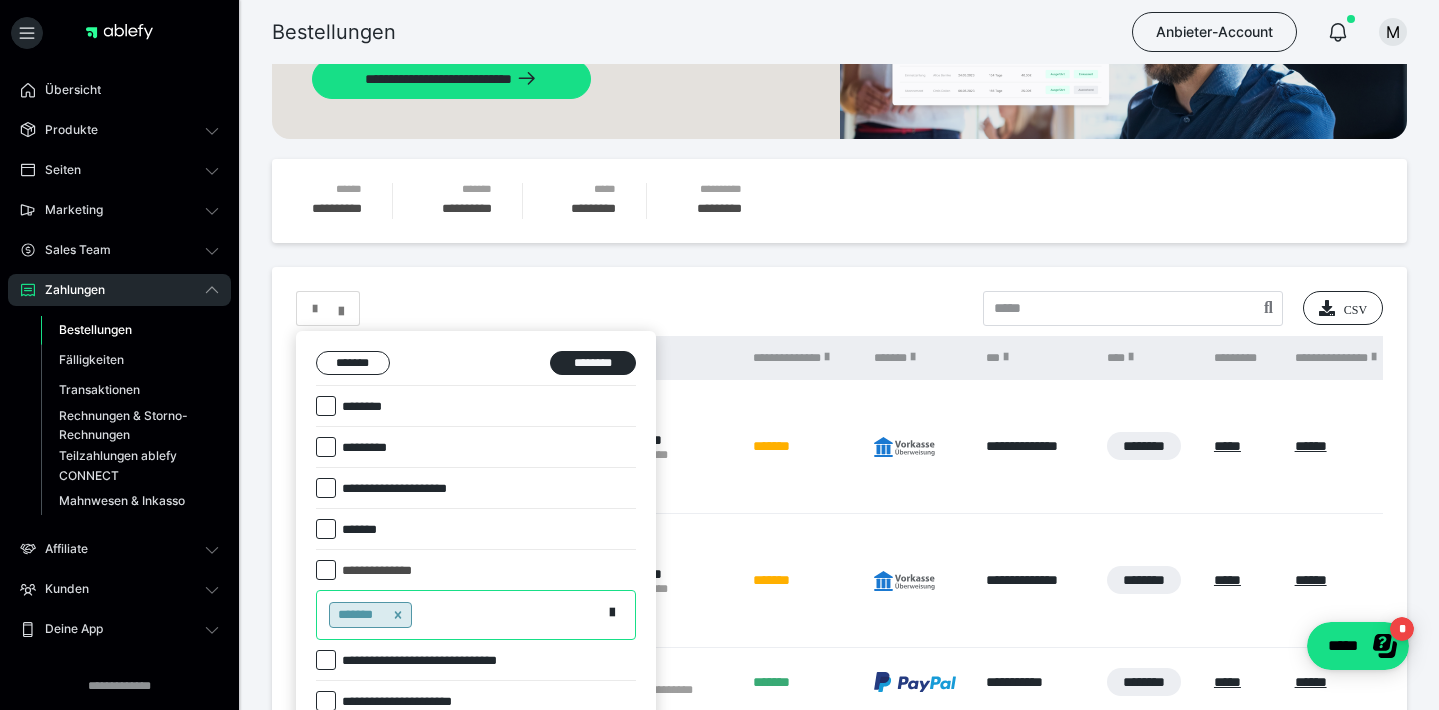 click at bounding box center [326, 406] 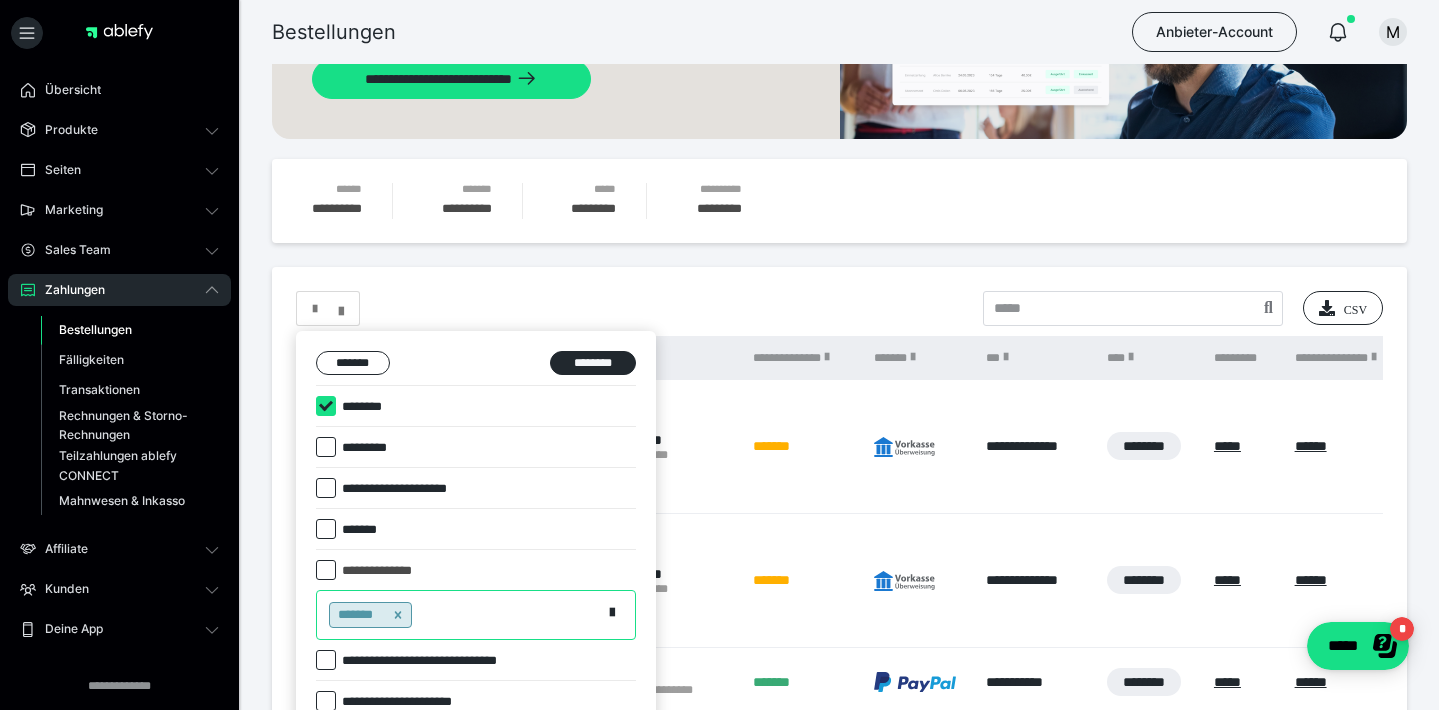 checkbox on "****" 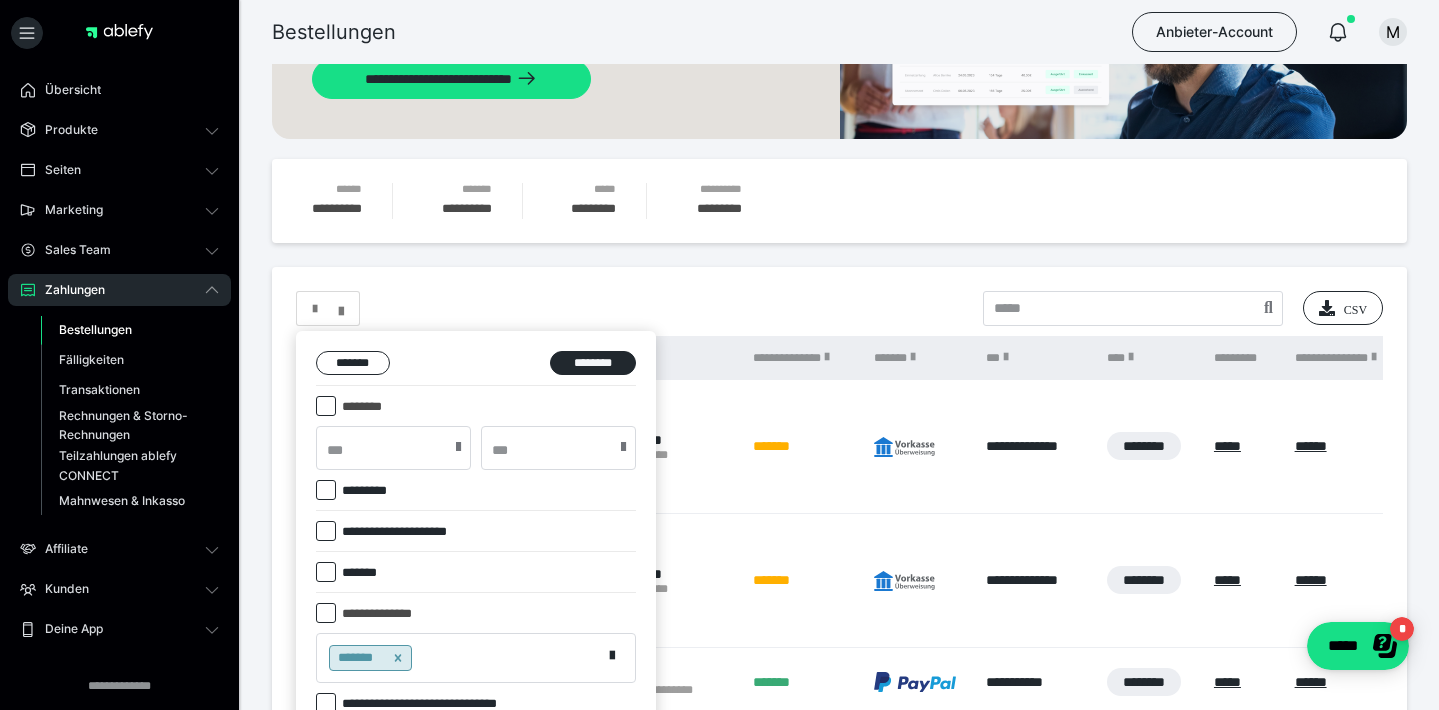 click at bounding box center (458, 447) 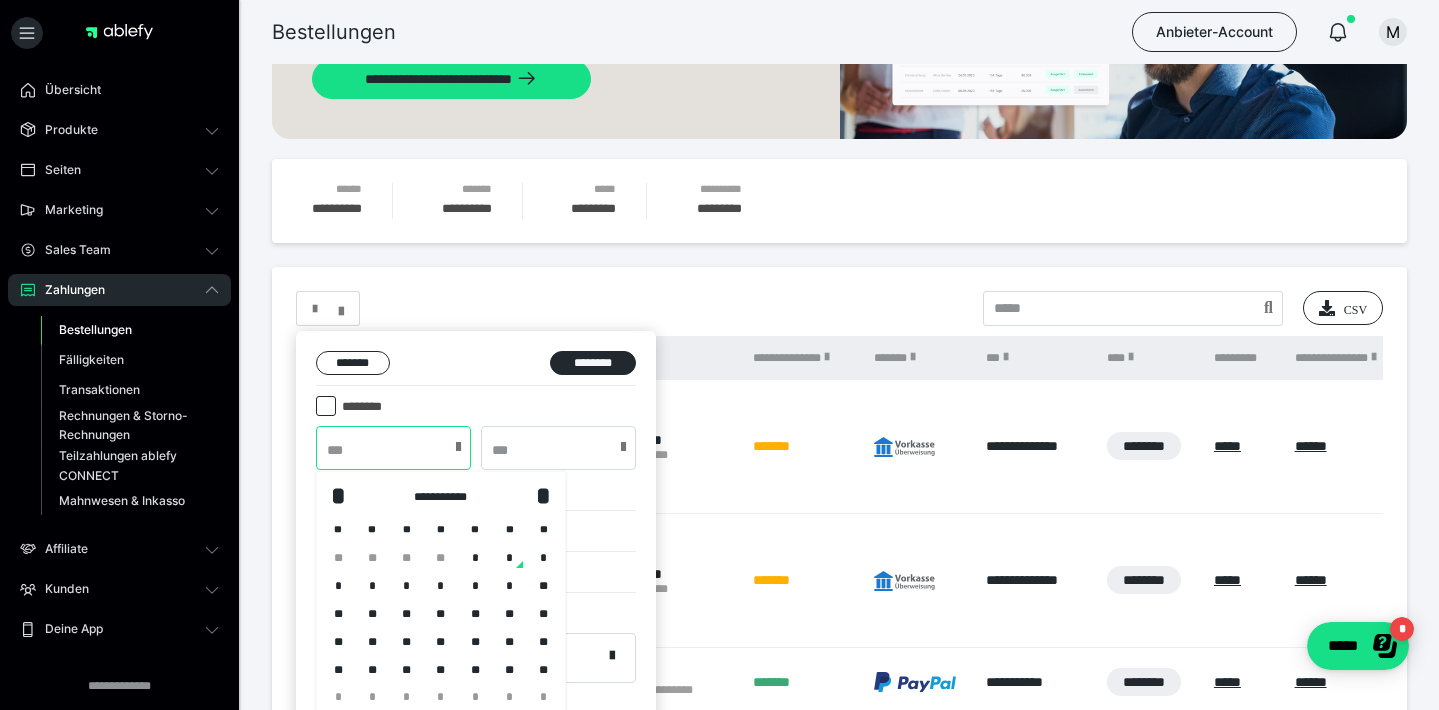 click at bounding box center (393, 448) 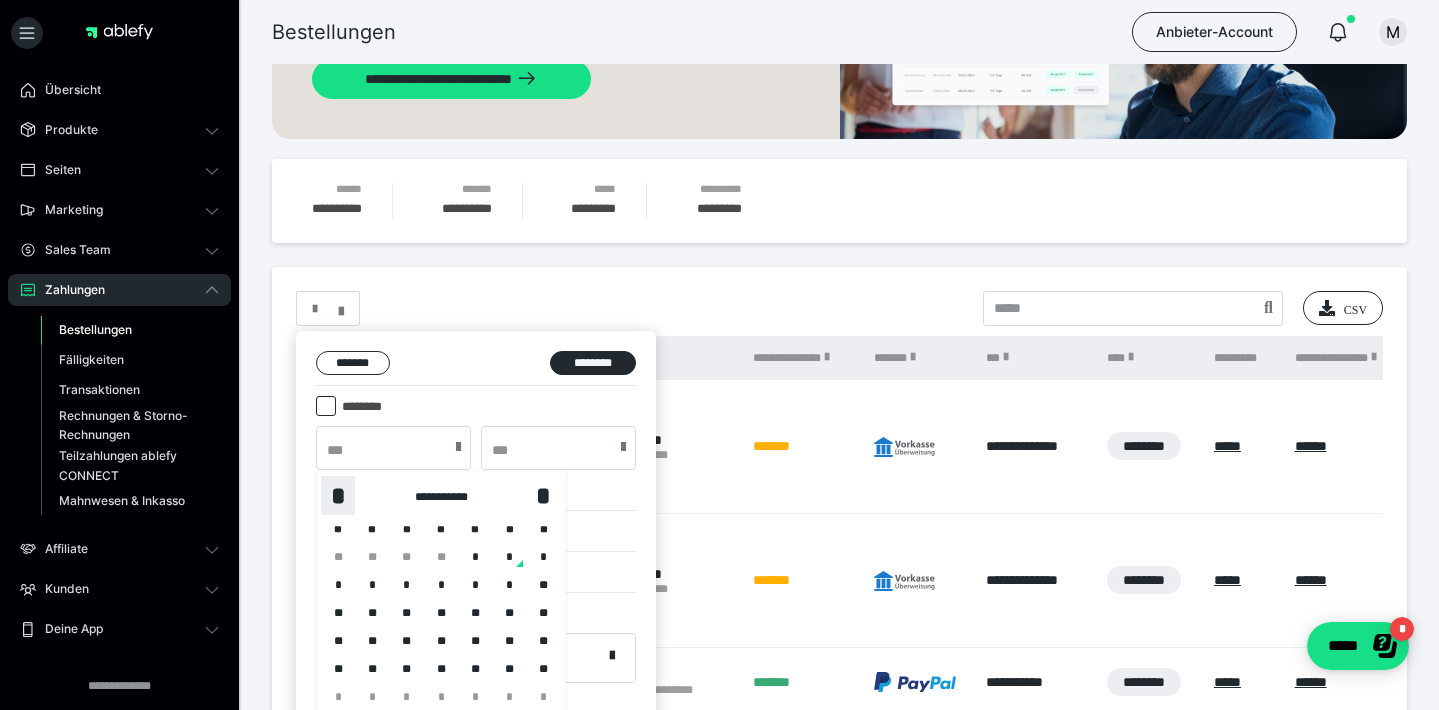 click on "*" at bounding box center (338, 495) 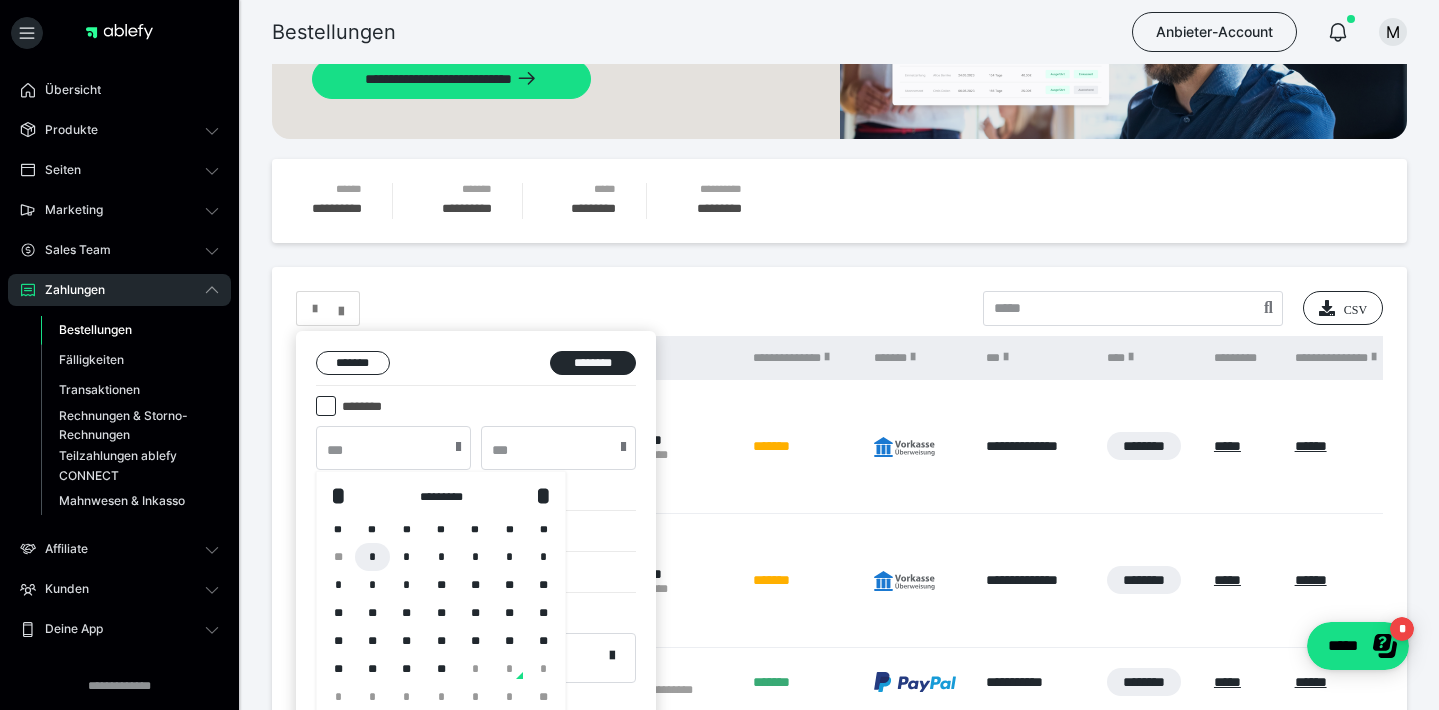 click on "*" at bounding box center (372, 557) 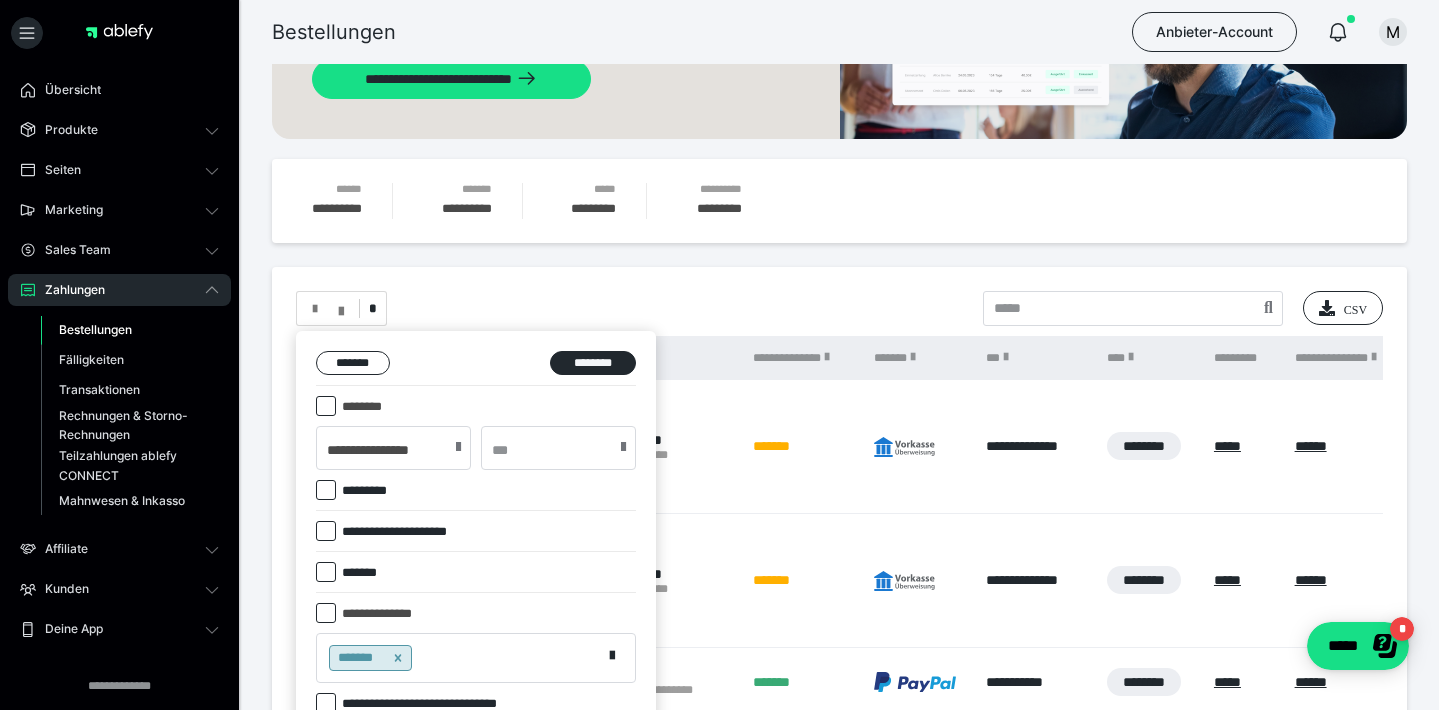 click at bounding box center [623, 447] 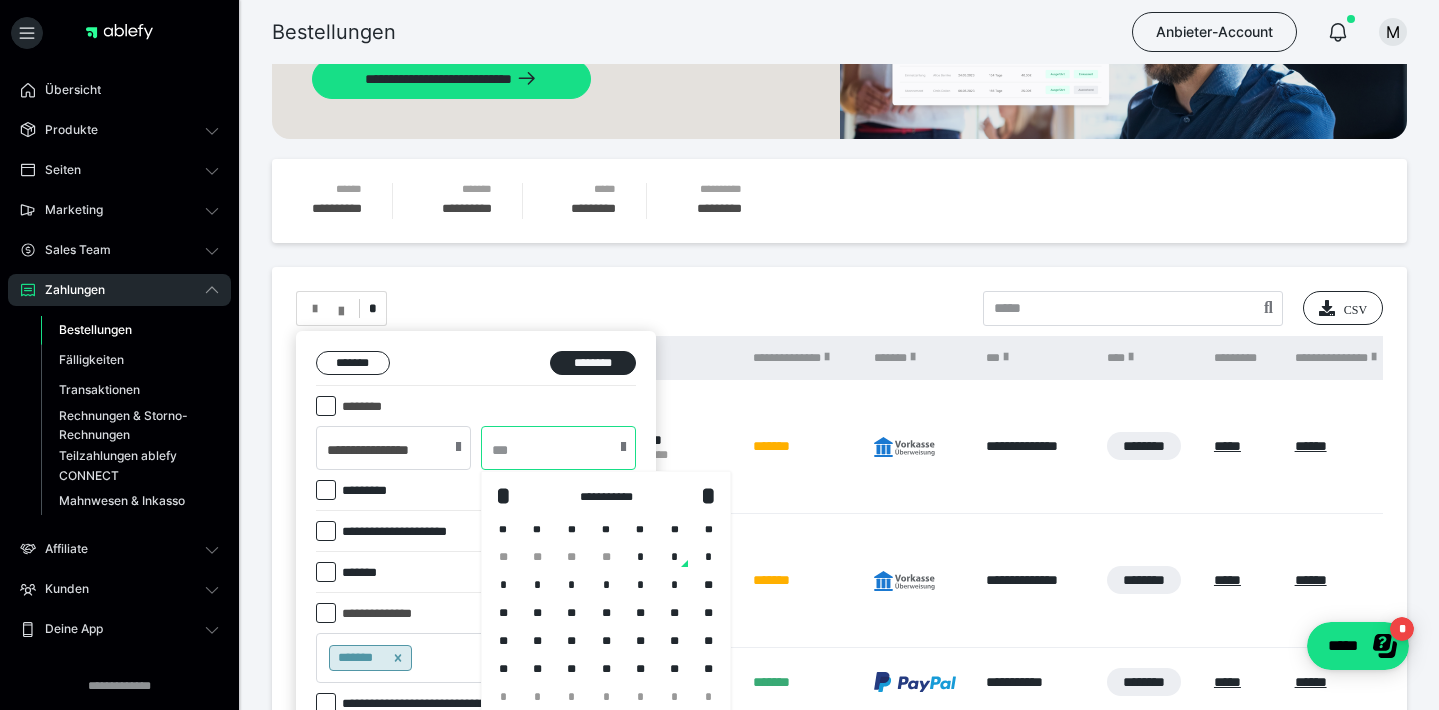 click at bounding box center (558, 448) 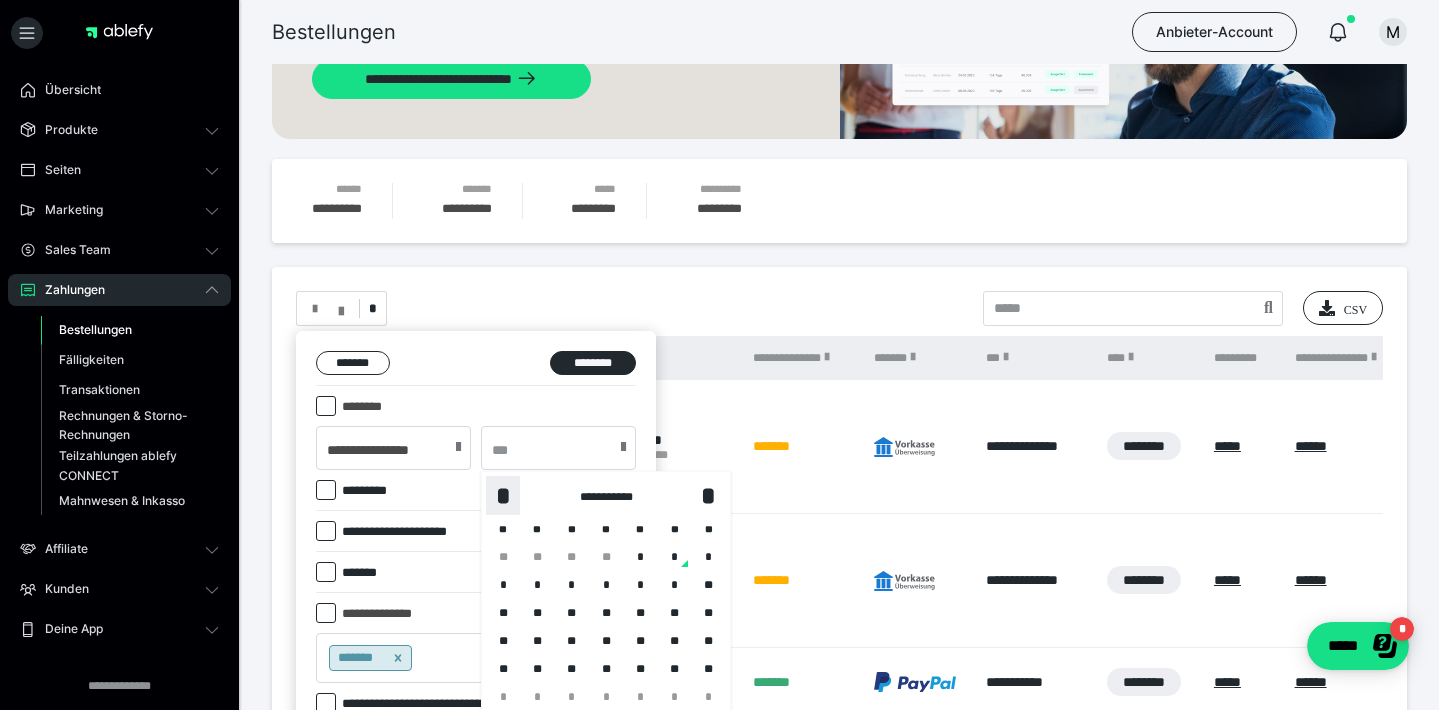 click on "*" at bounding box center (503, 495) 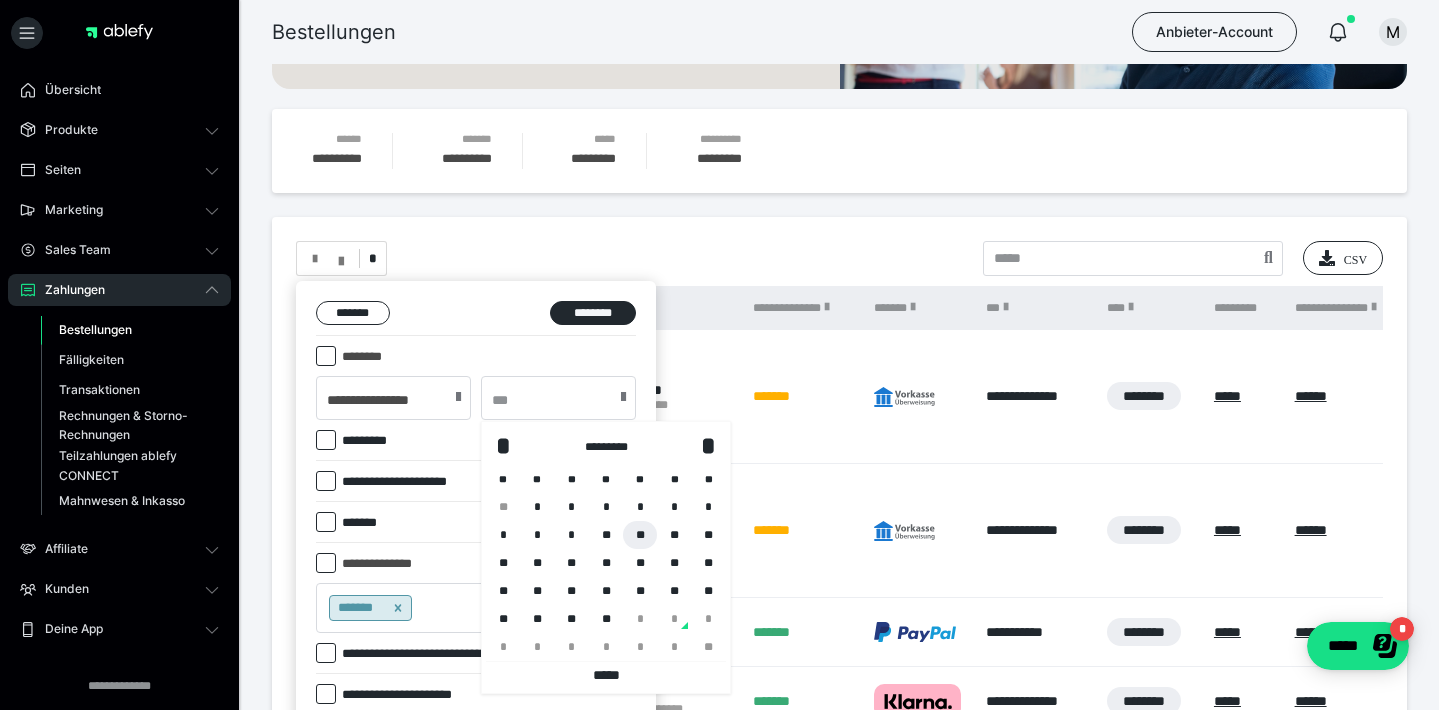 scroll, scrollTop: 249, scrollLeft: 0, axis: vertical 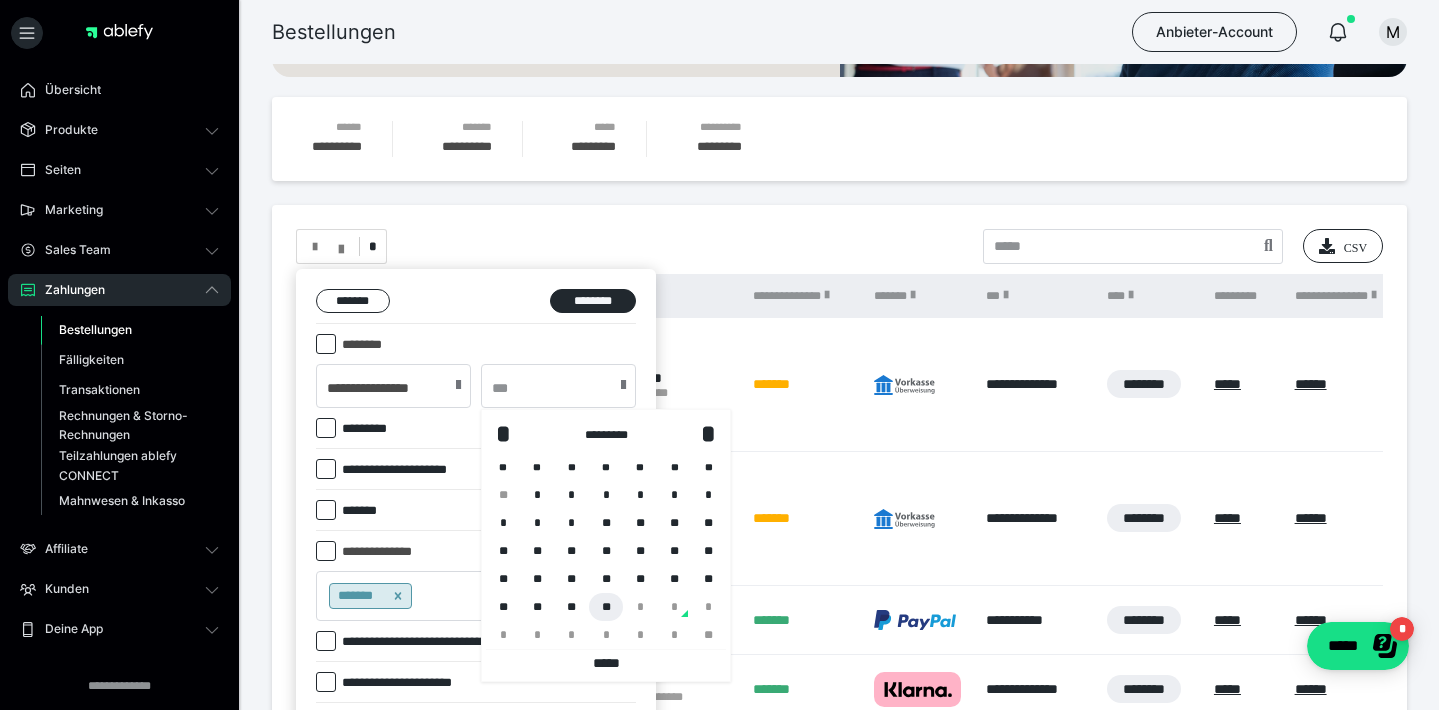 click on "**" at bounding box center [606, 607] 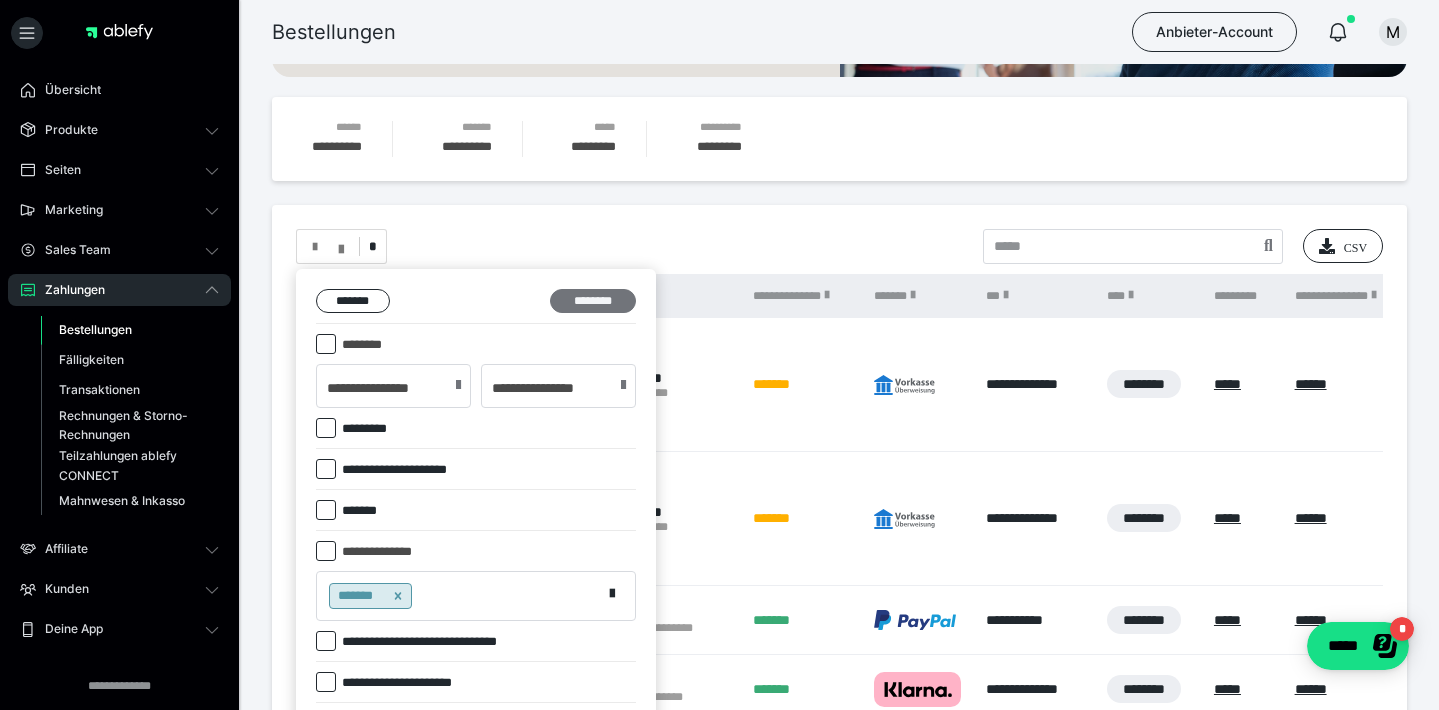 click on "********" at bounding box center (593, 301) 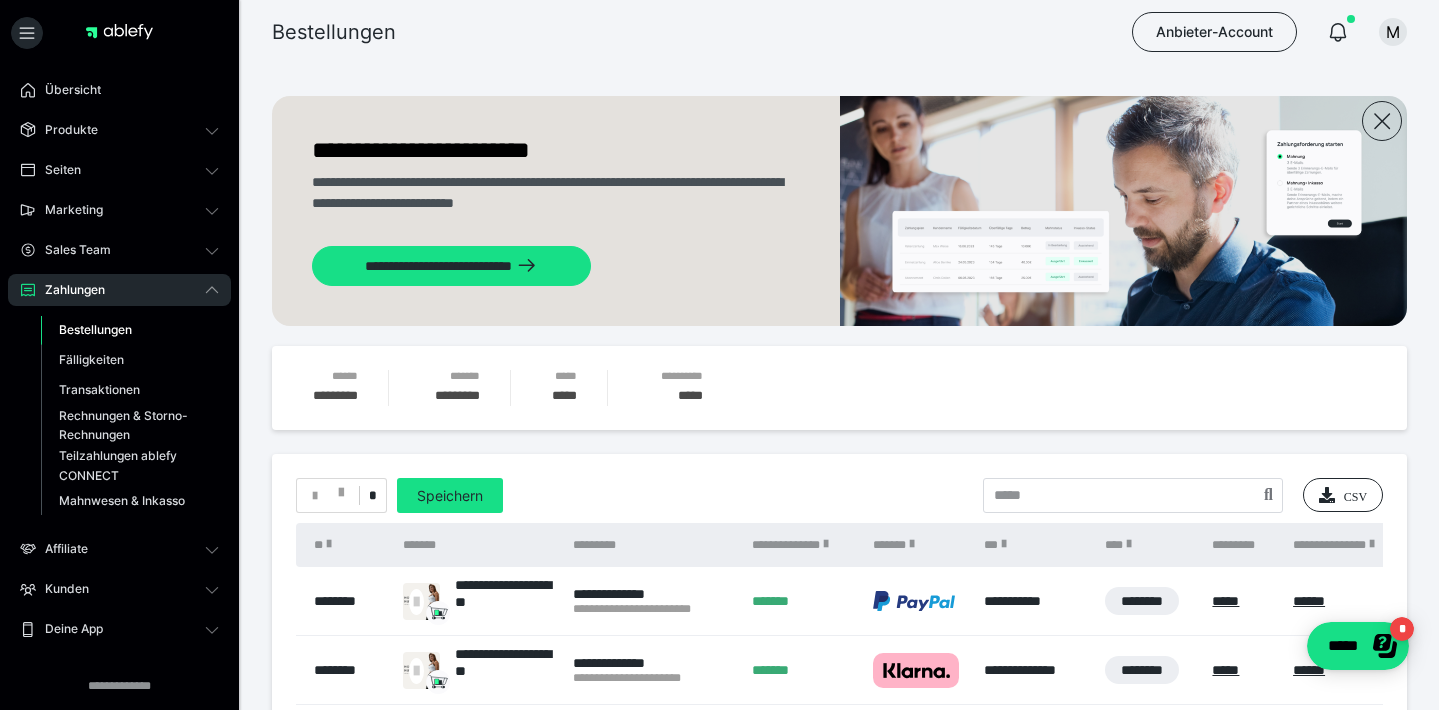 scroll, scrollTop: 0, scrollLeft: 0, axis: both 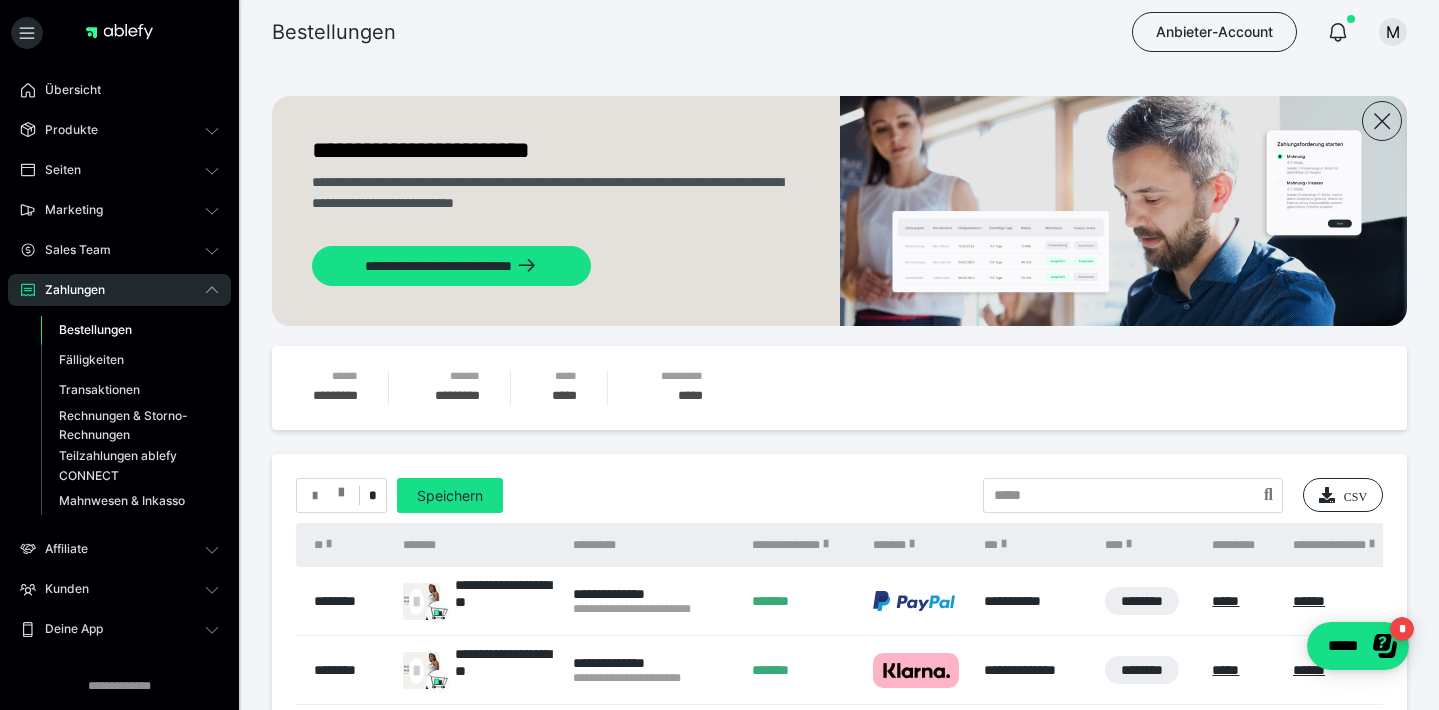 click at bounding box center (328, 496) 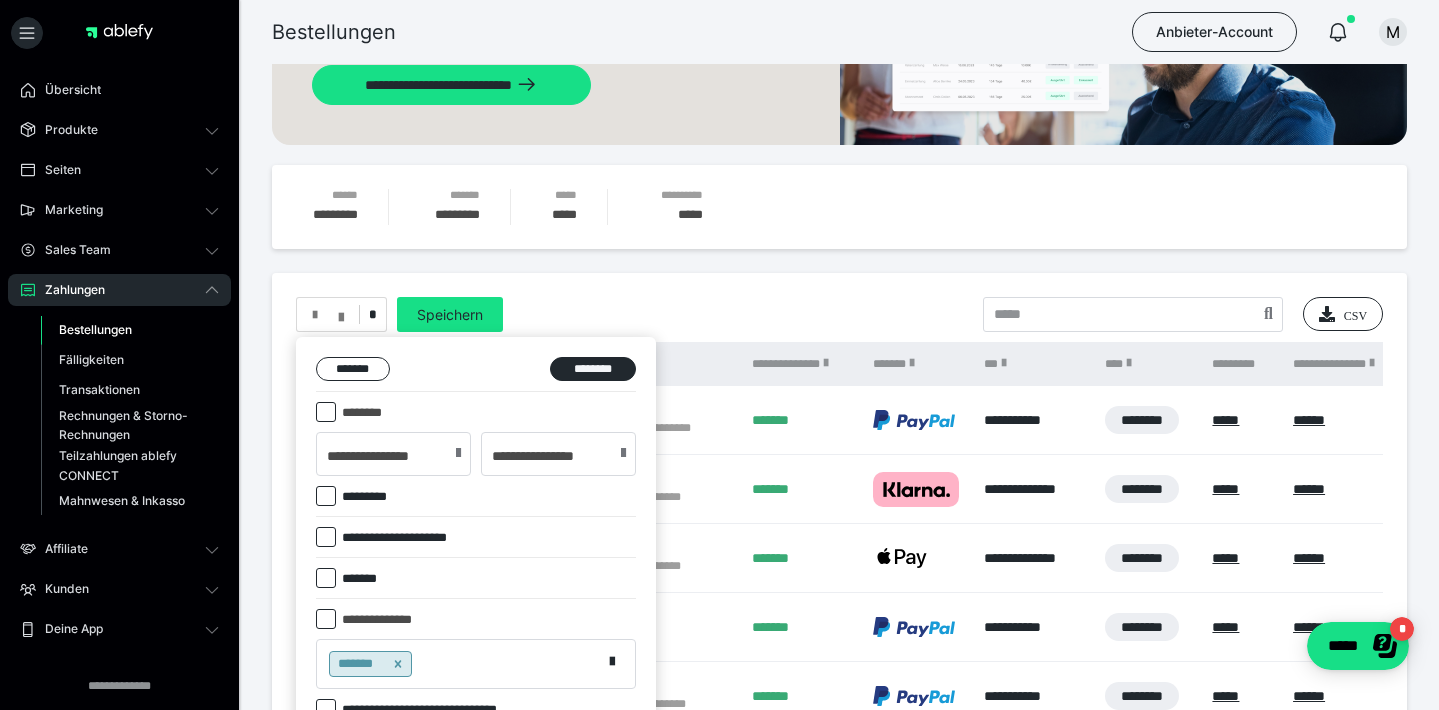 scroll, scrollTop: 187, scrollLeft: 0, axis: vertical 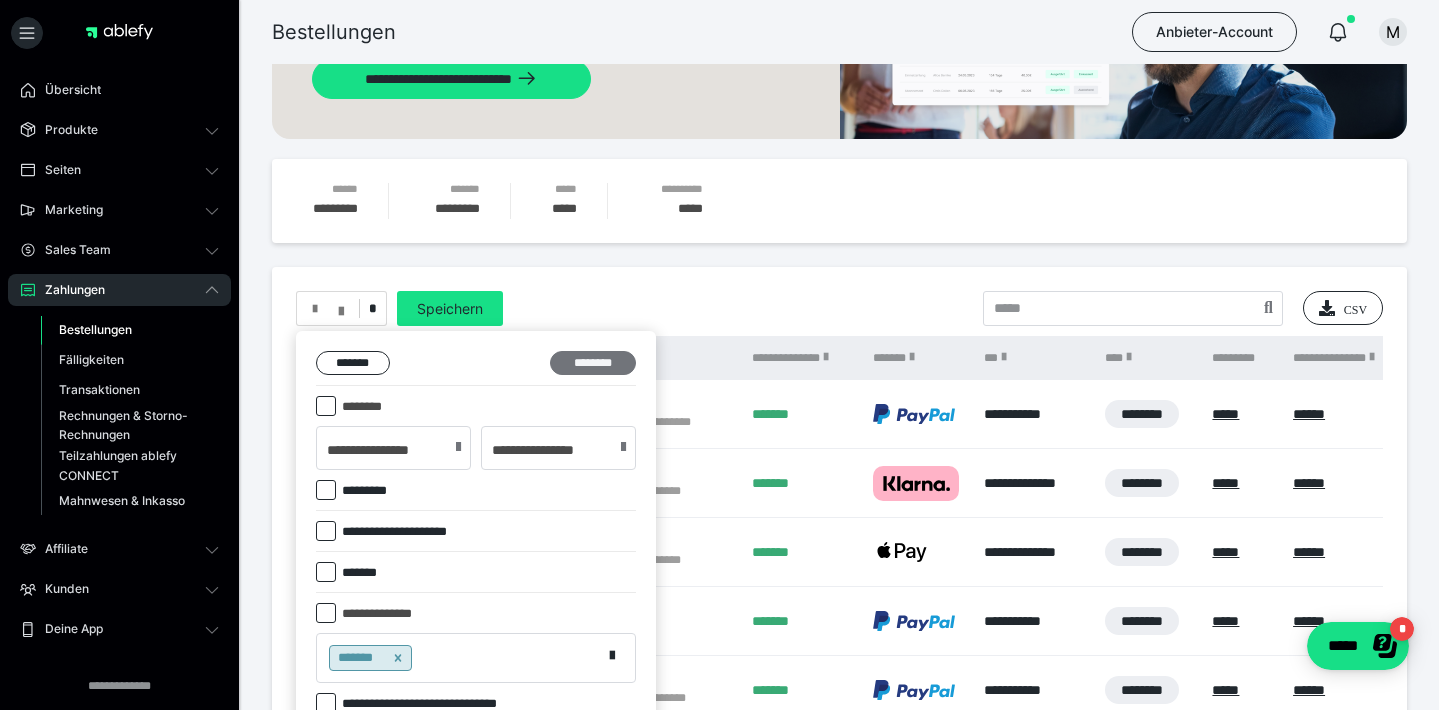 click on "********" at bounding box center (593, 363) 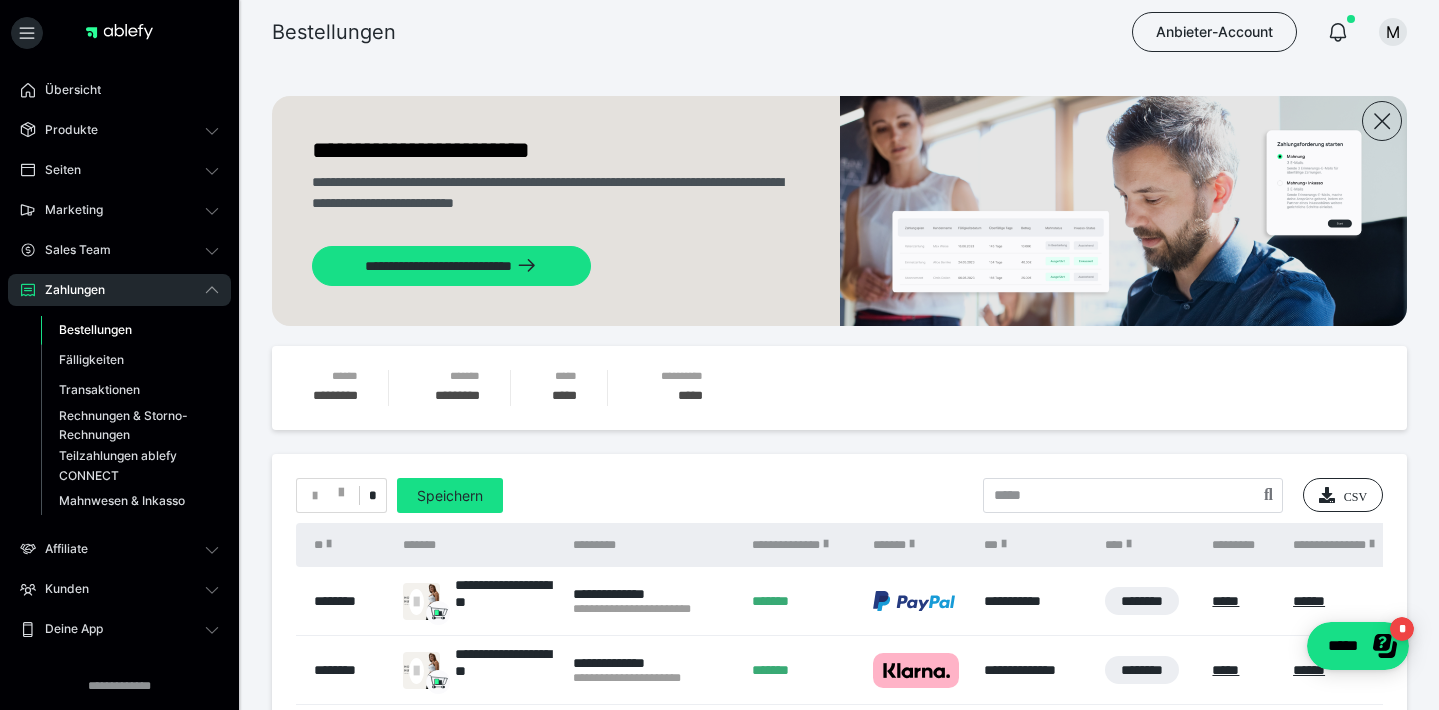 scroll, scrollTop: 0, scrollLeft: 0, axis: both 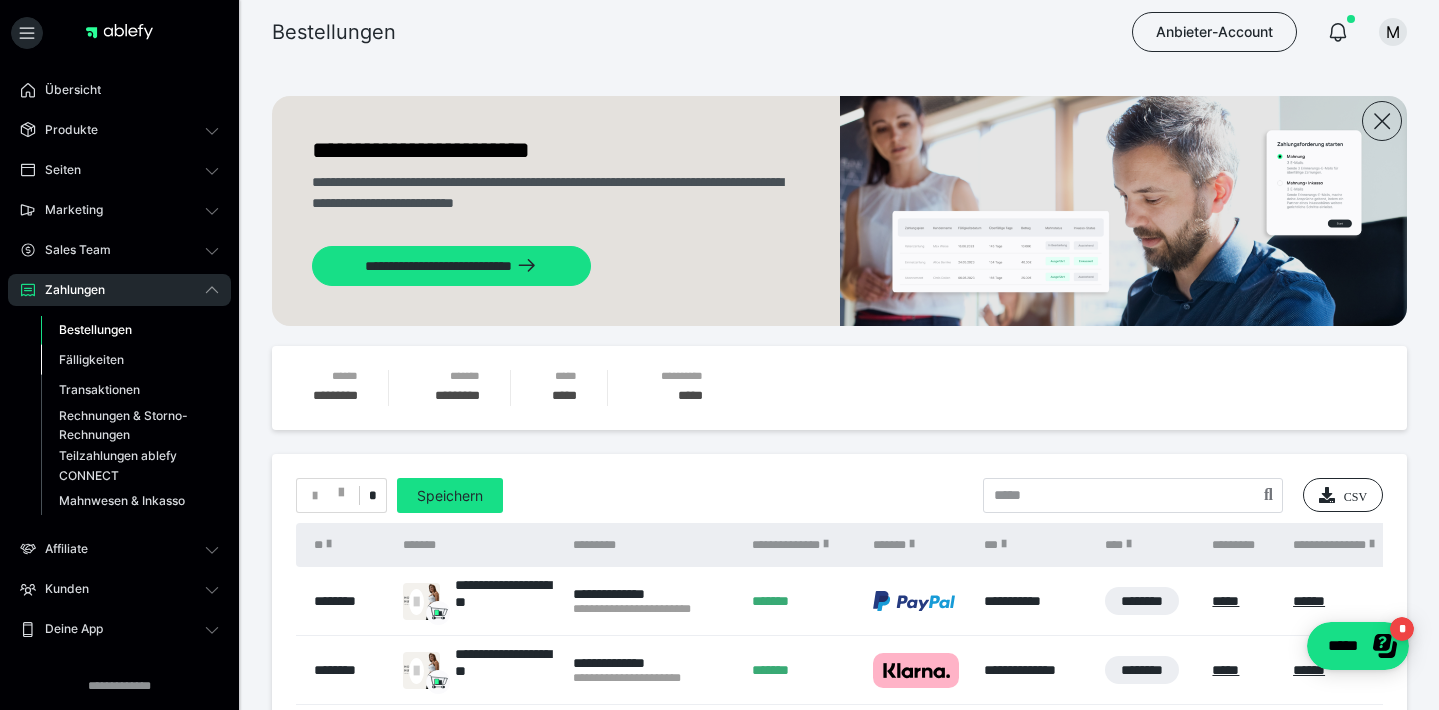 click on "Fälligkeiten" at bounding box center (91, 359) 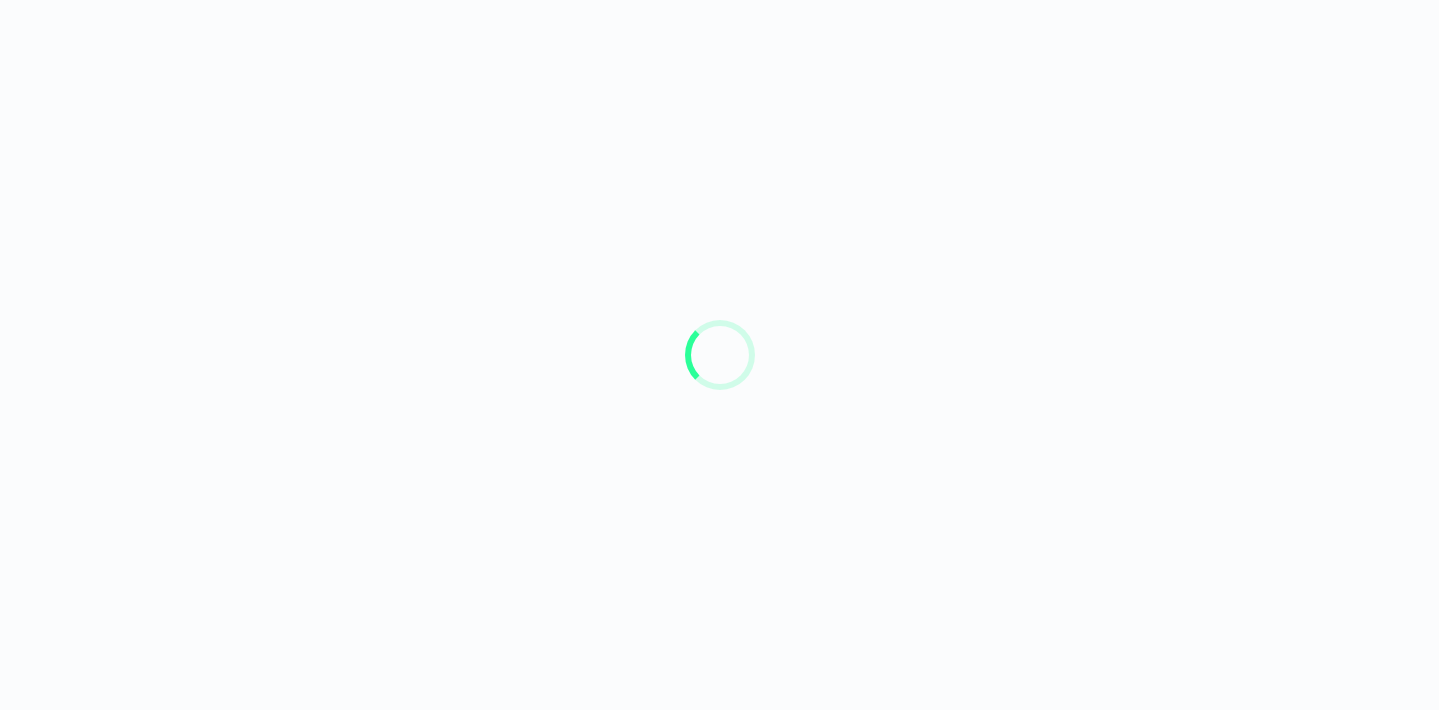 scroll, scrollTop: 0, scrollLeft: 0, axis: both 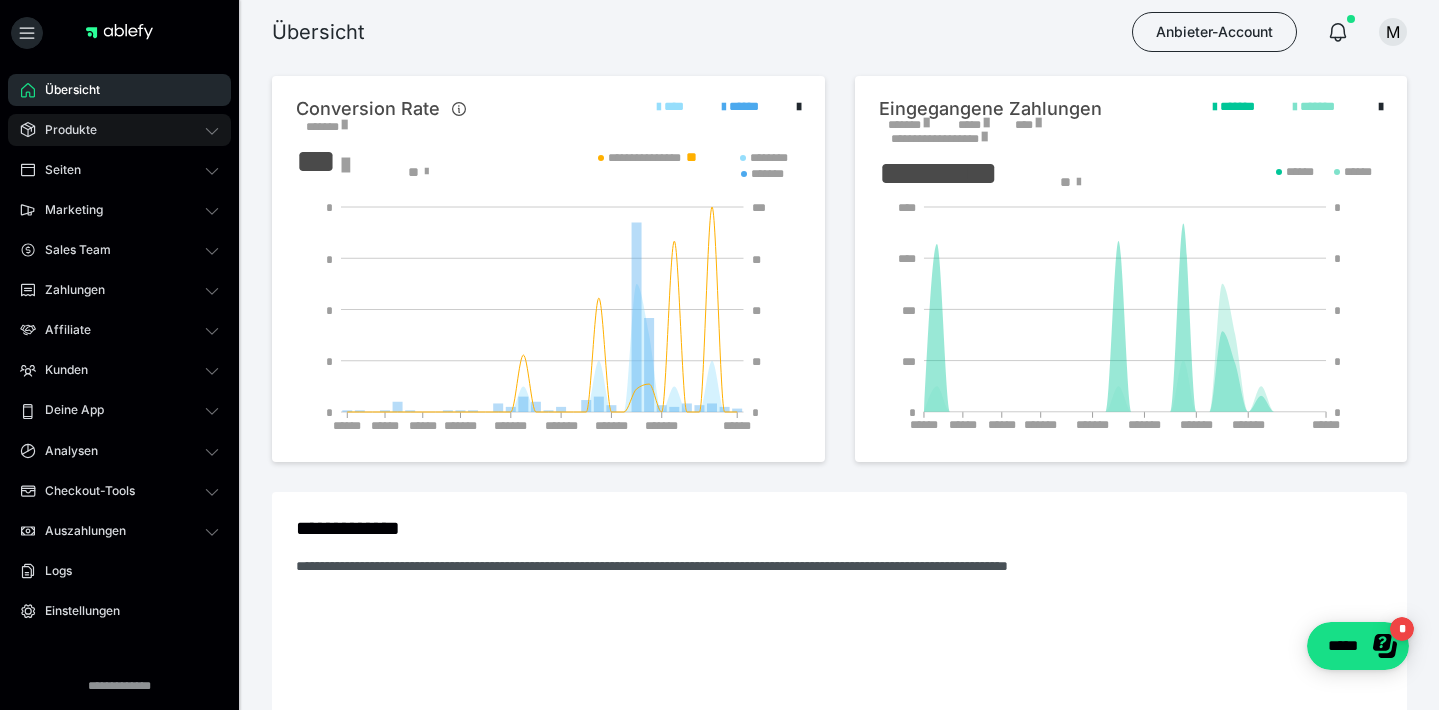 click on "Produkte" at bounding box center [119, 130] 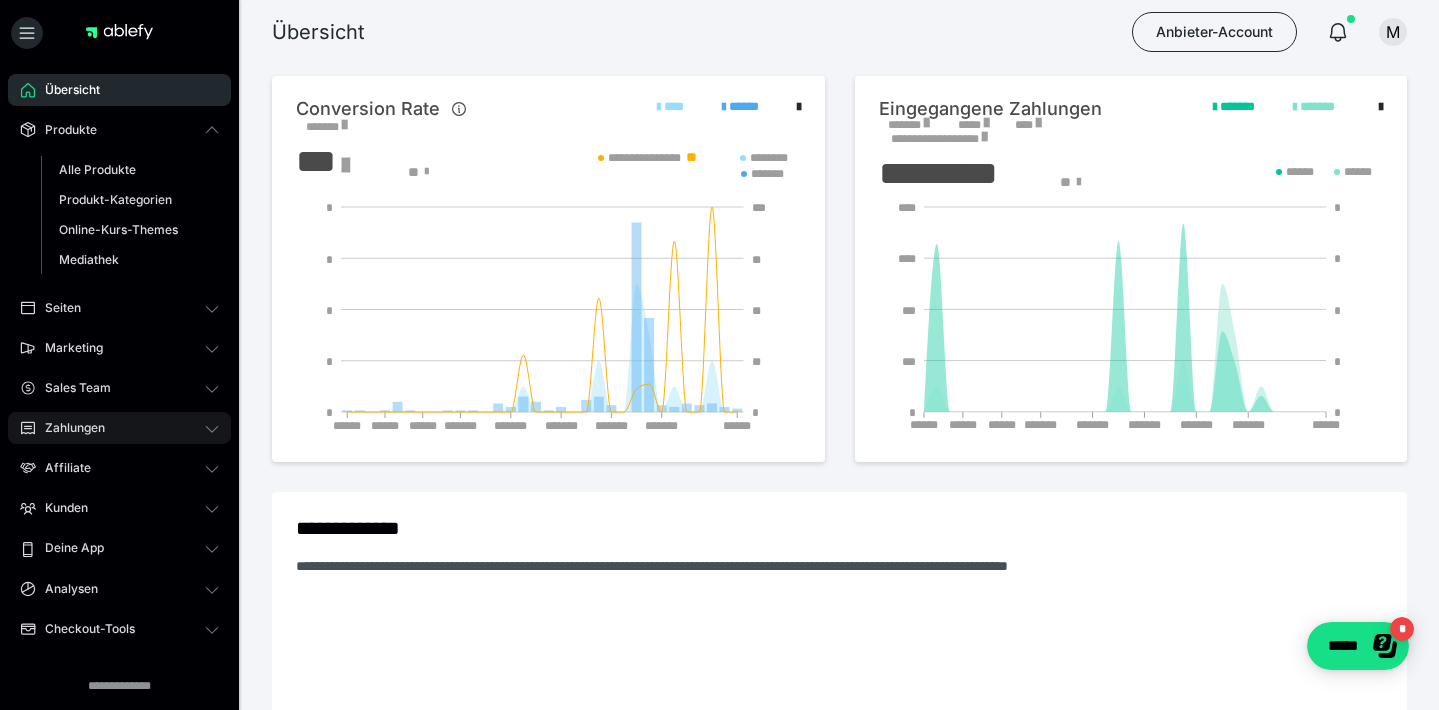 click on "Zahlungen" at bounding box center (68, 428) 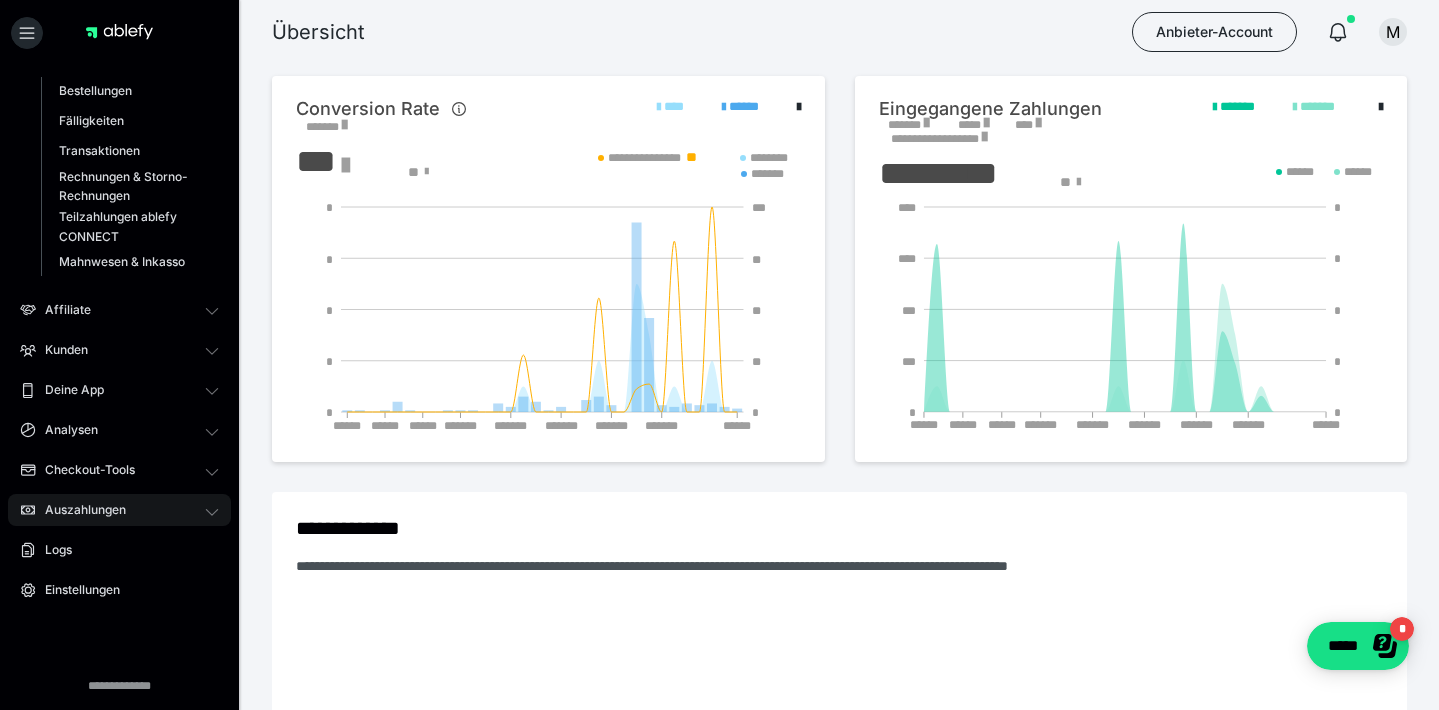 click on "Auszahlungen" at bounding box center [119, 510] 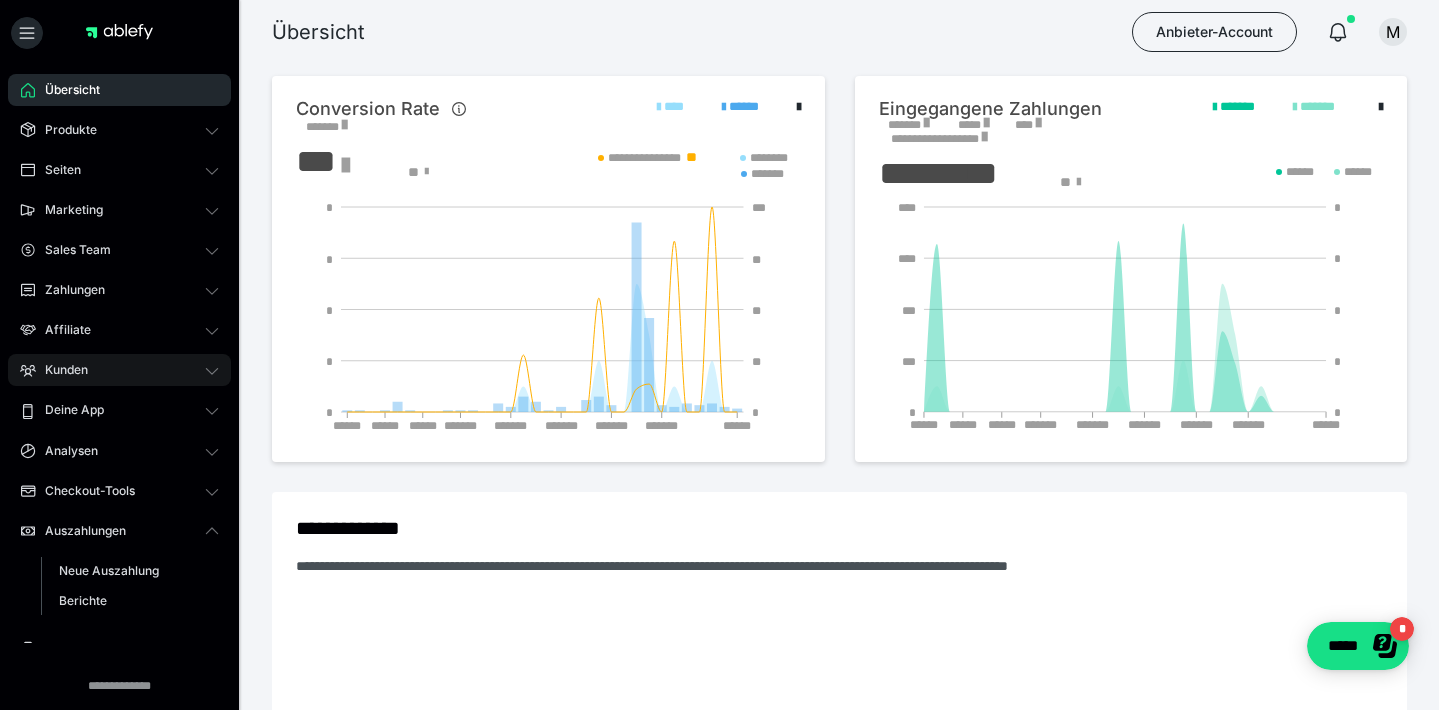 scroll, scrollTop: 0, scrollLeft: 0, axis: both 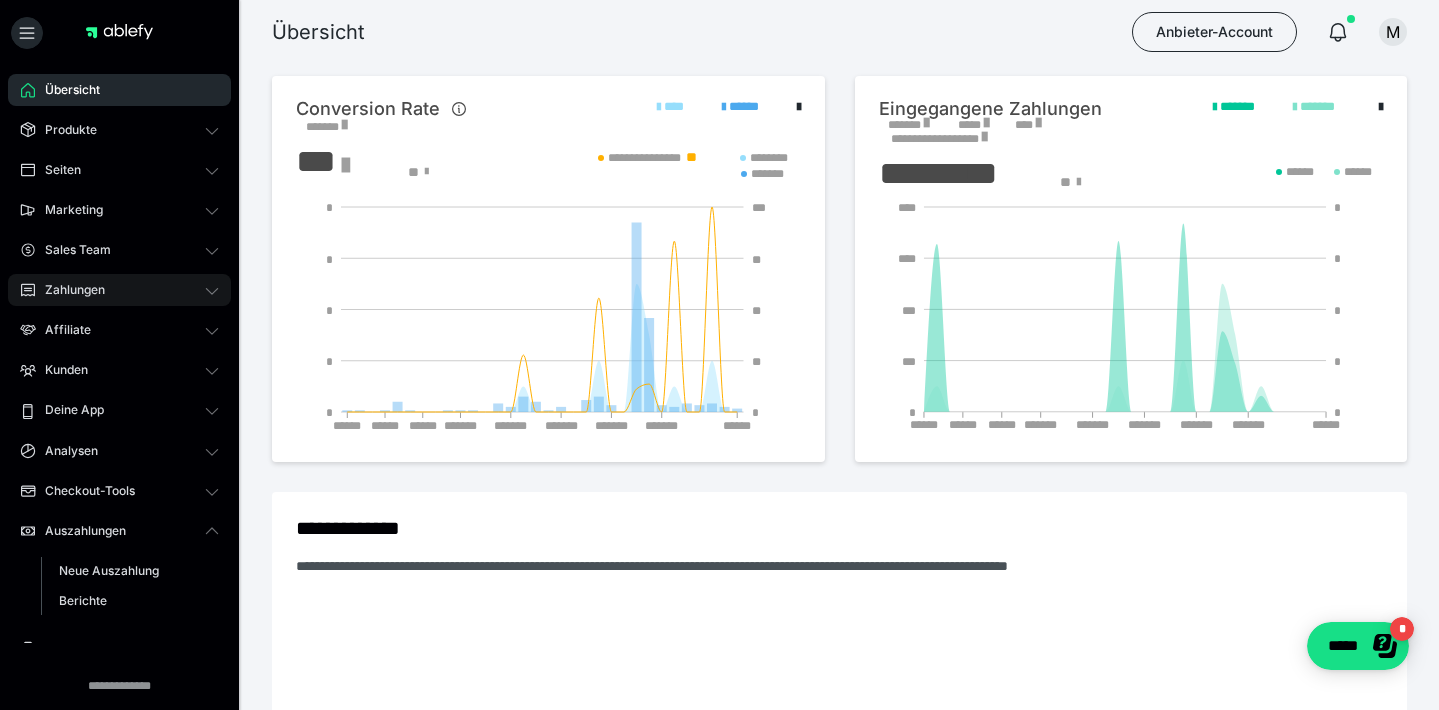 click on "Zahlungen" at bounding box center (119, 290) 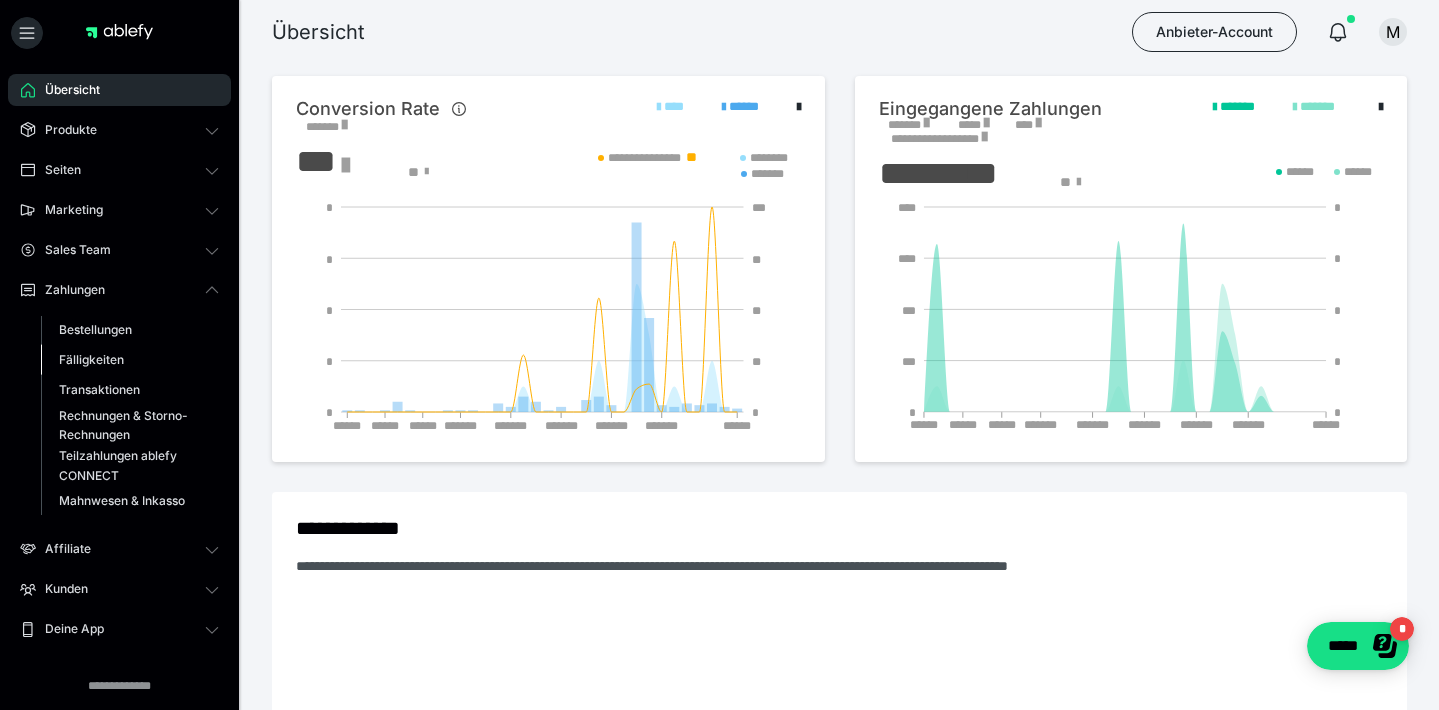 click on "Fälligkeiten" at bounding box center (91, 359) 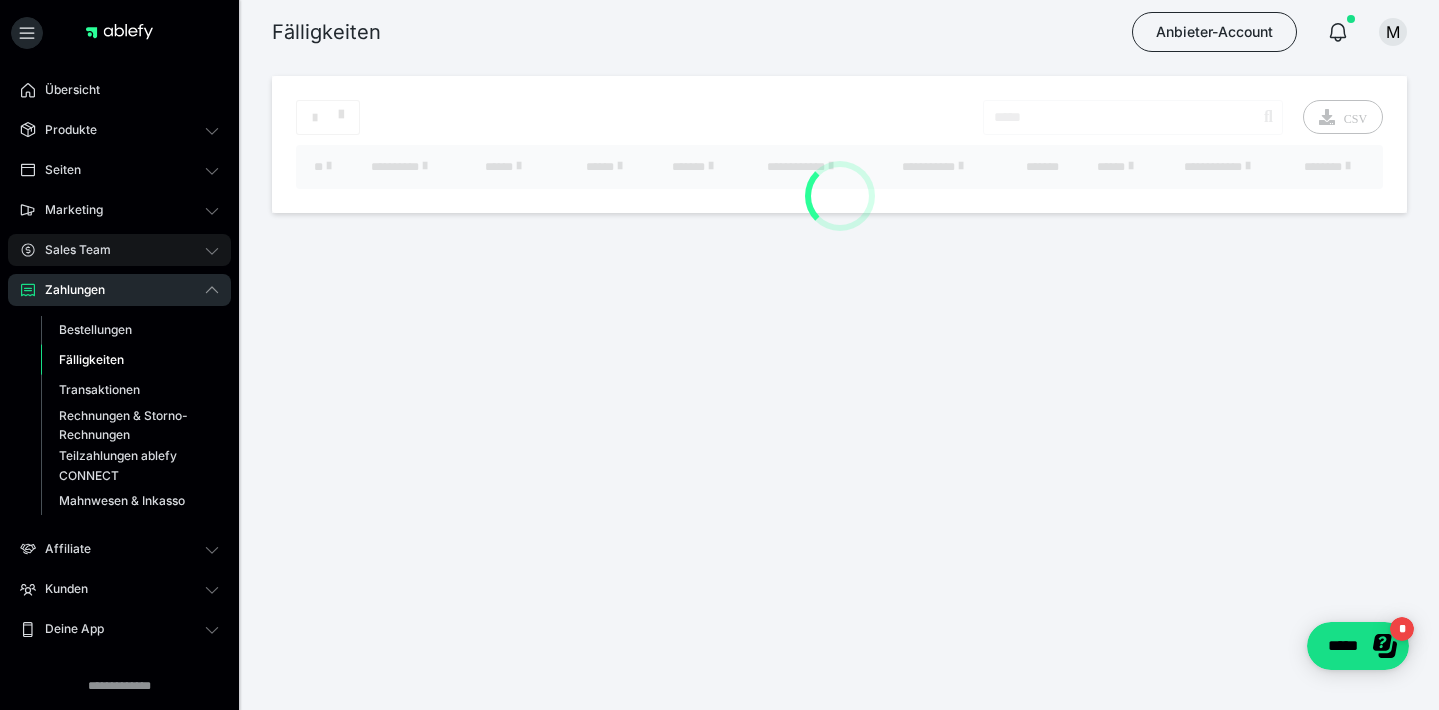 click on "Sales Team" at bounding box center (119, 250) 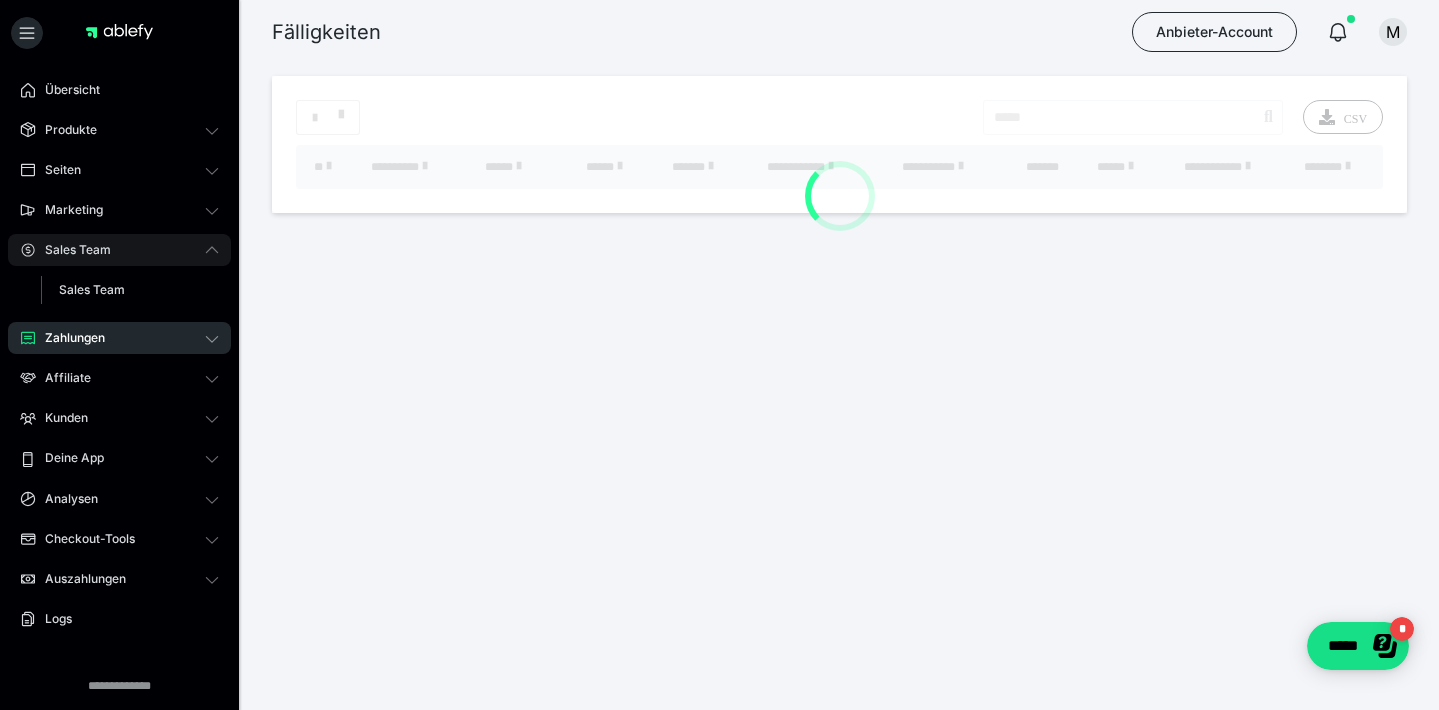 click on "Sales Team" at bounding box center [119, 250] 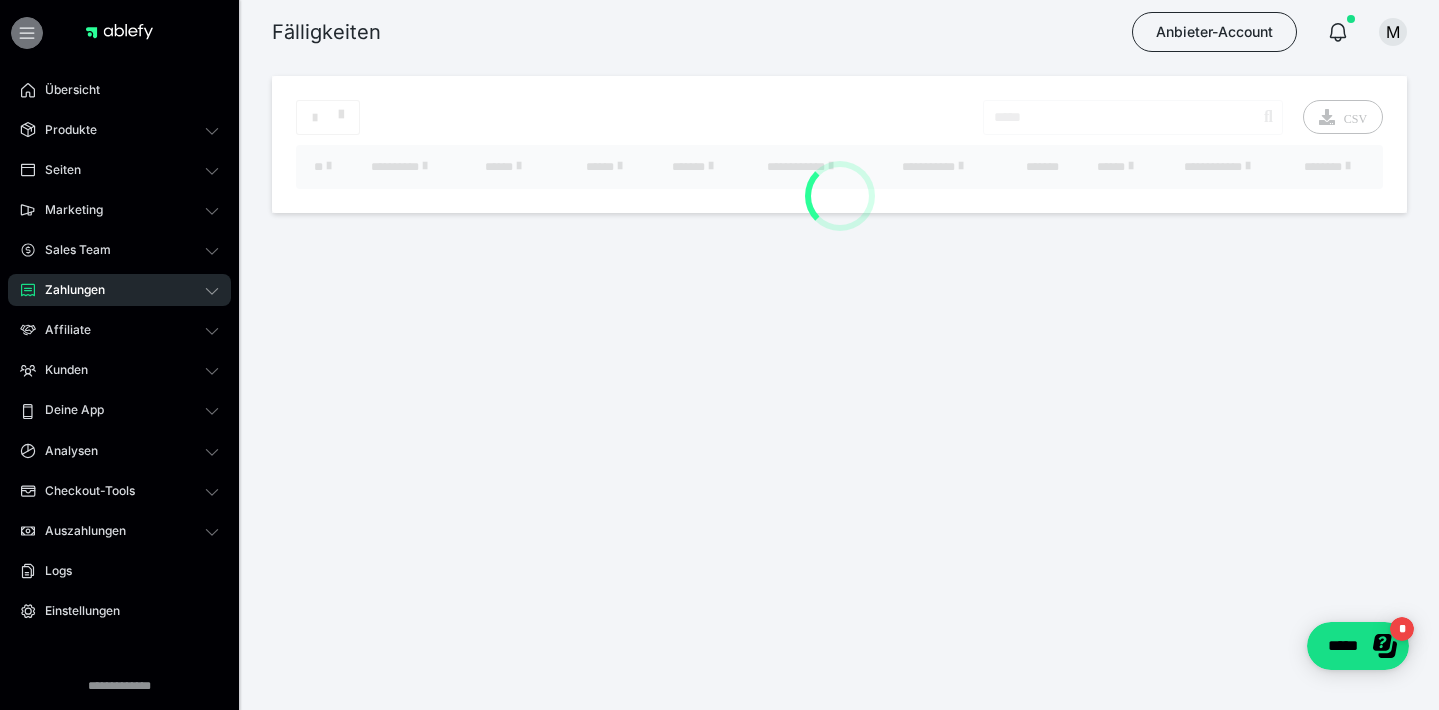 click 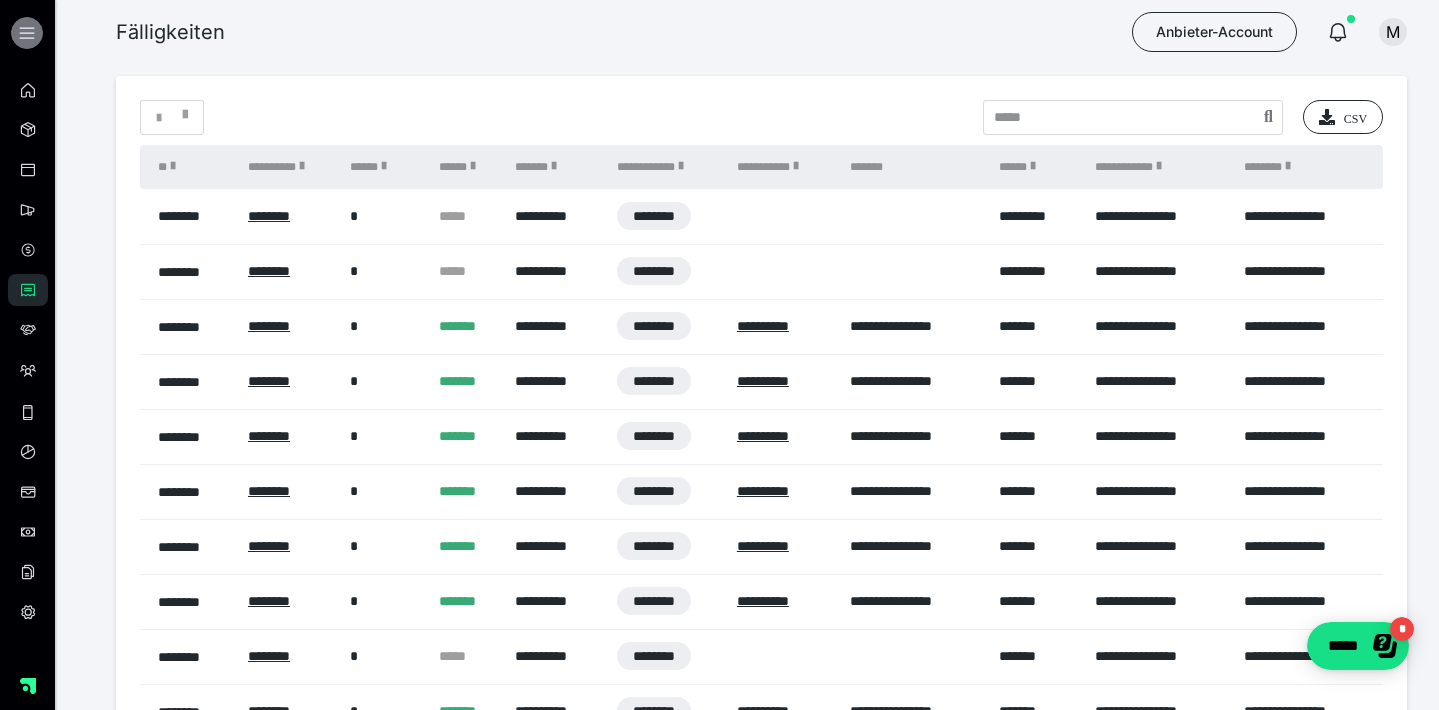 click 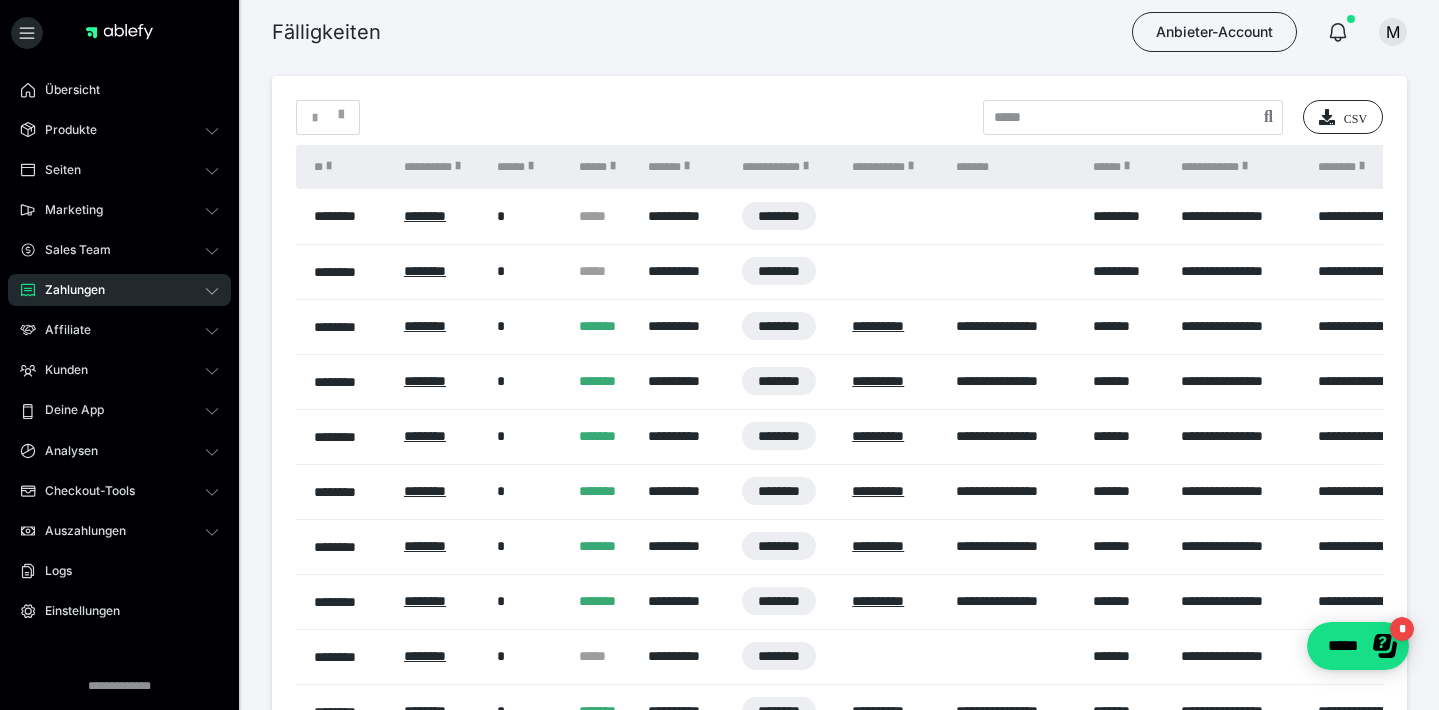 click on "* CSV" at bounding box center (839, 117) 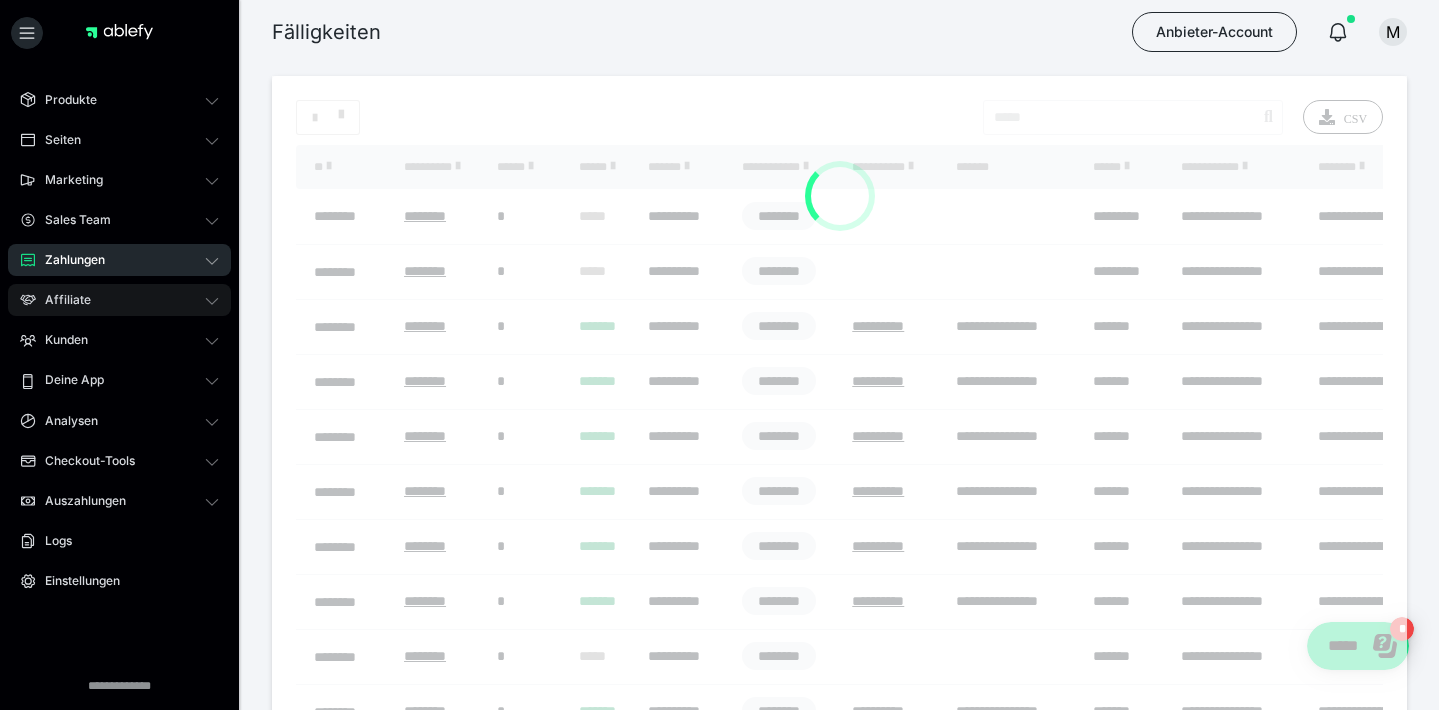 scroll, scrollTop: 30, scrollLeft: 0, axis: vertical 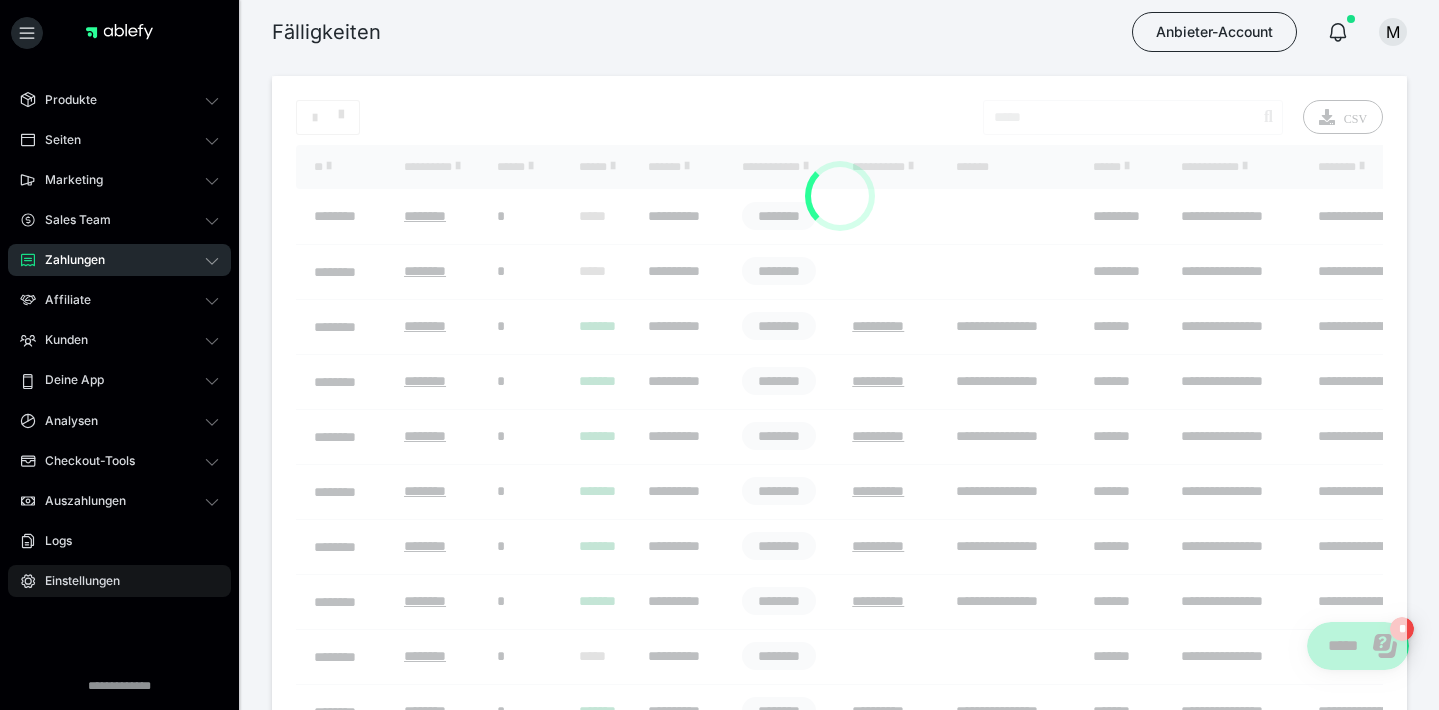 click on "Einstellungen" at bounding box center (119, 581) 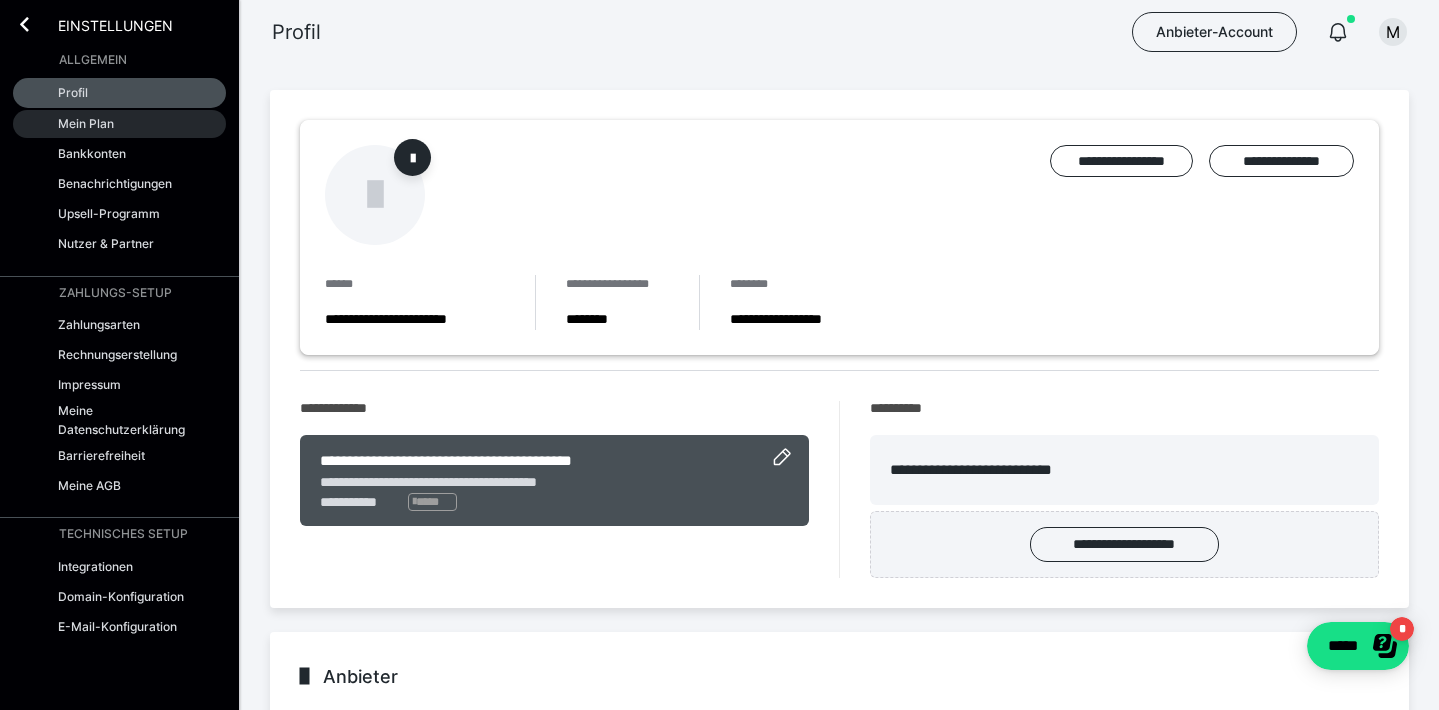 click on "Mein Plan" at bounding box center [119, 124] 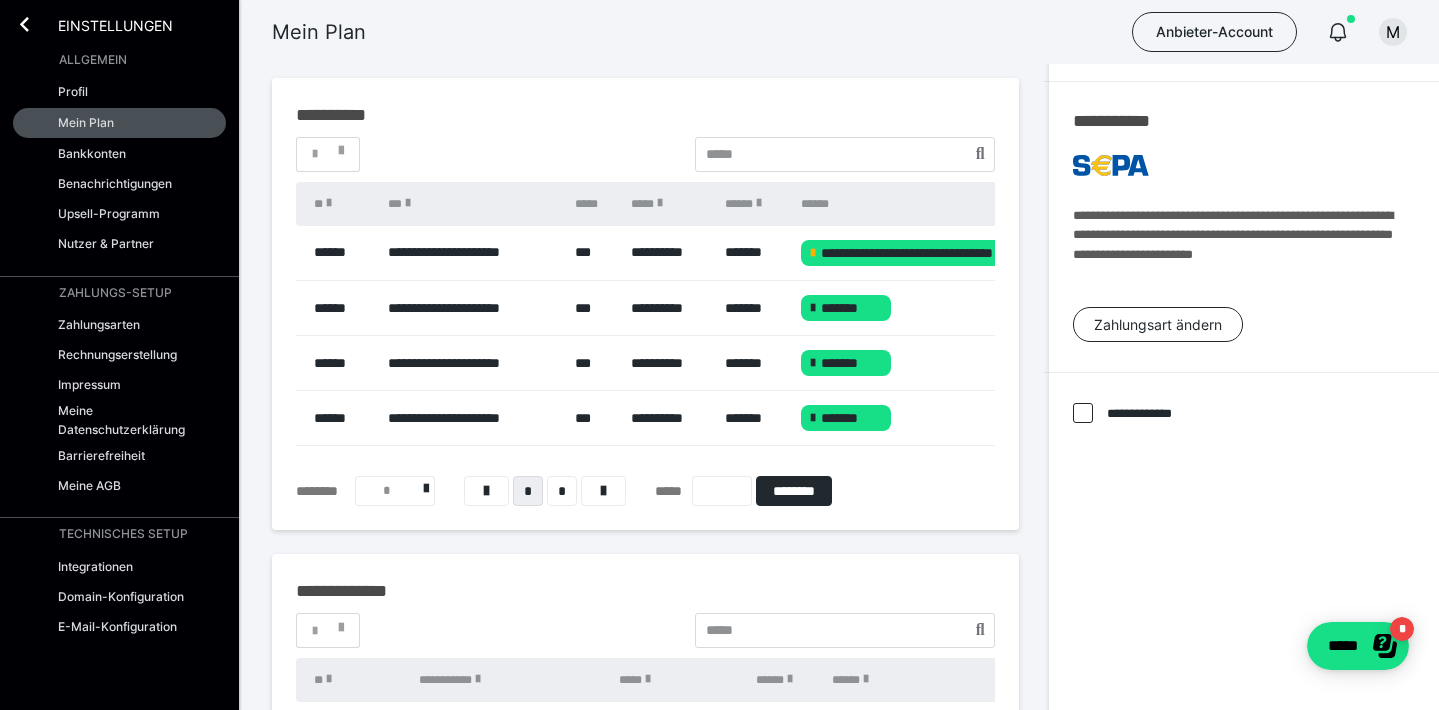 scroll, scrollTop: 346, scrollLeft: 0, axis: vertical 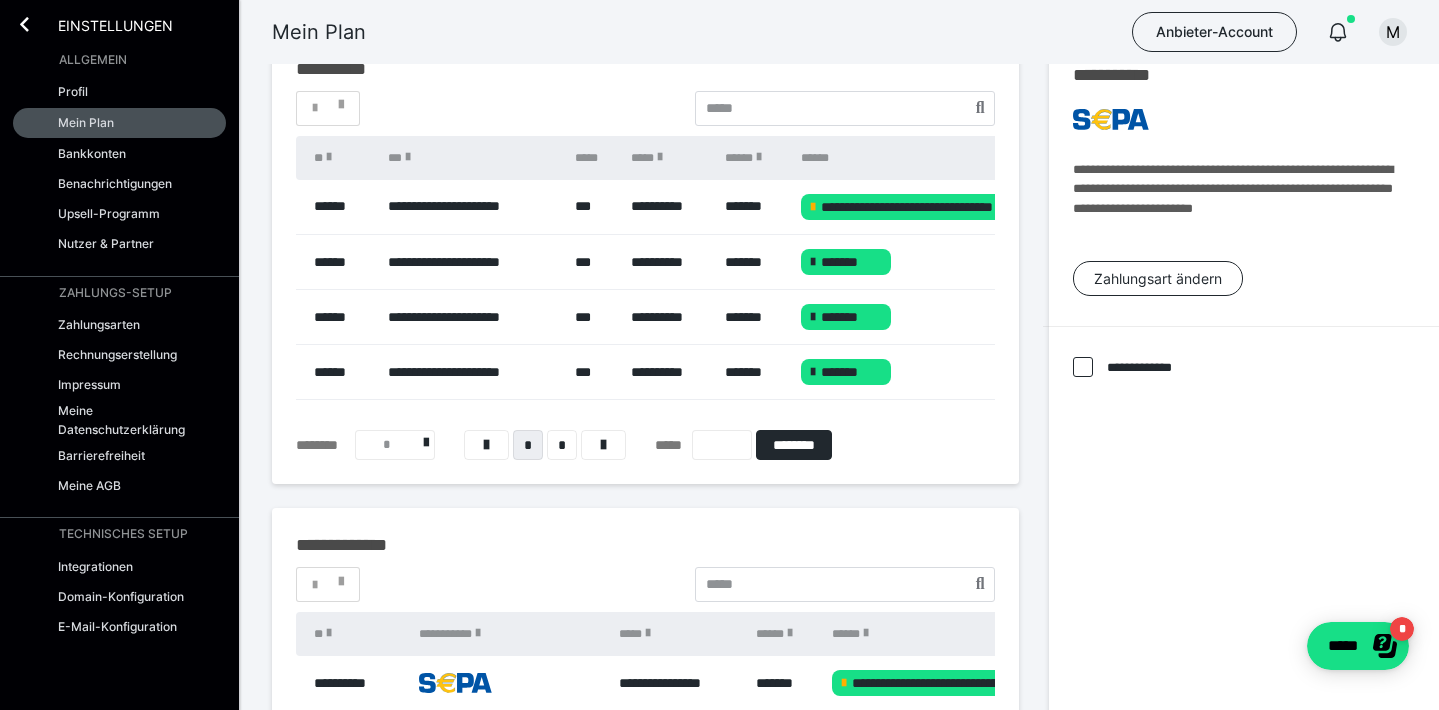 click on "*******" at bounding box center [935, 262] 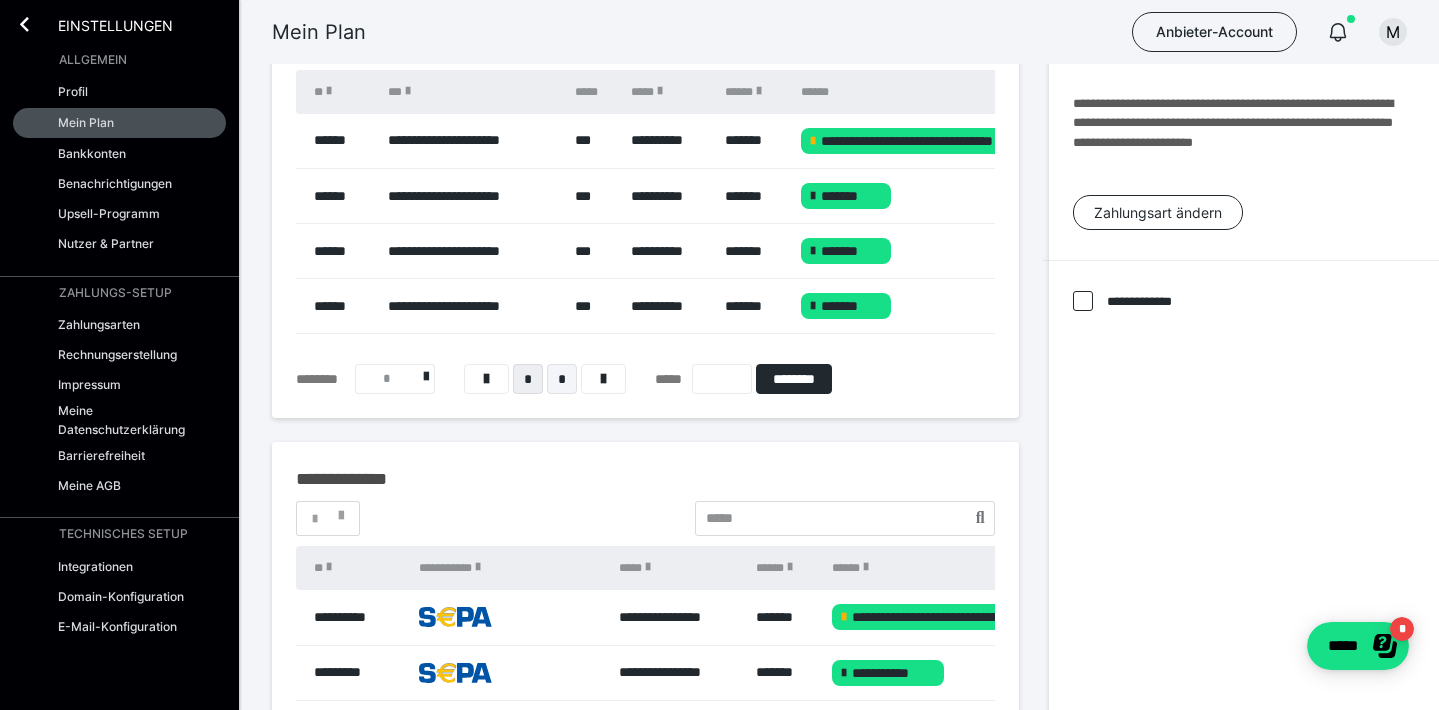 click on "*" at bounding box center (562, 379) 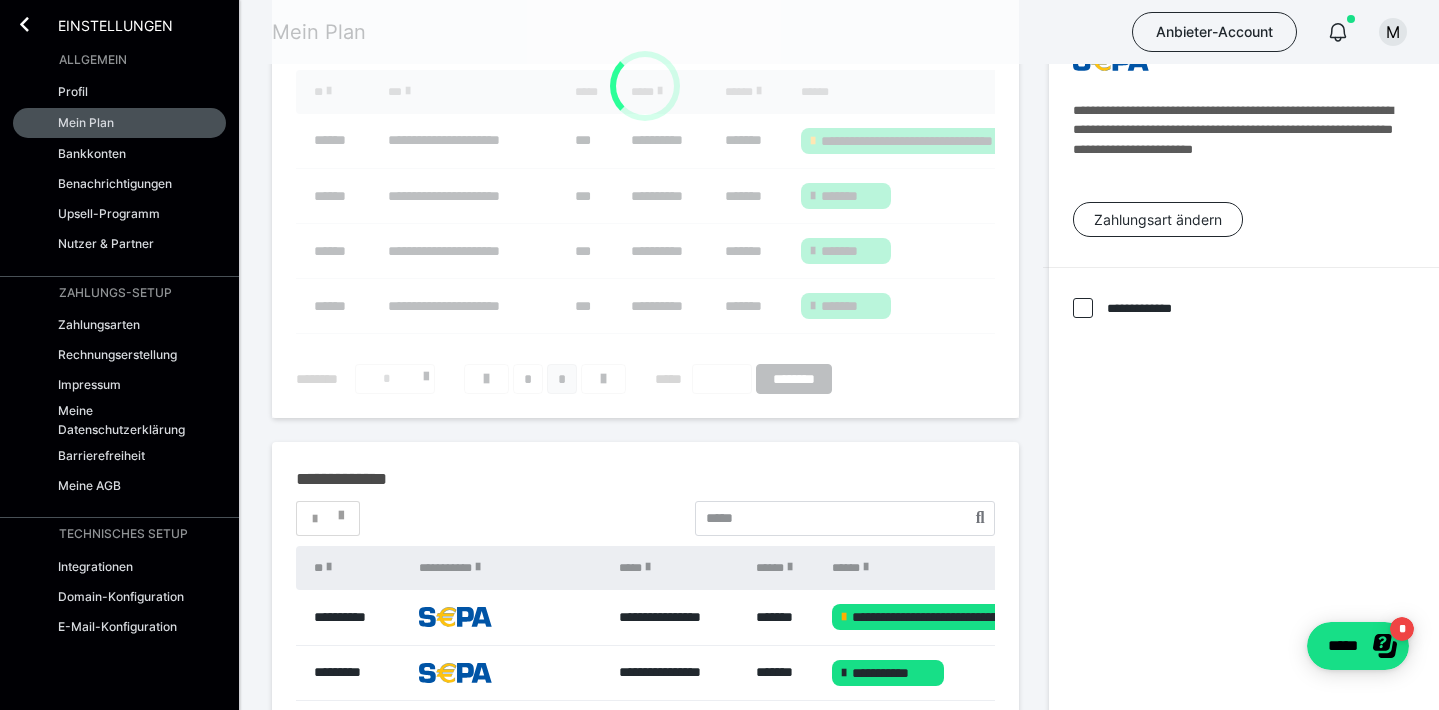scroll, scrollTop: 217, scrollLeft: 0, axis: vertical 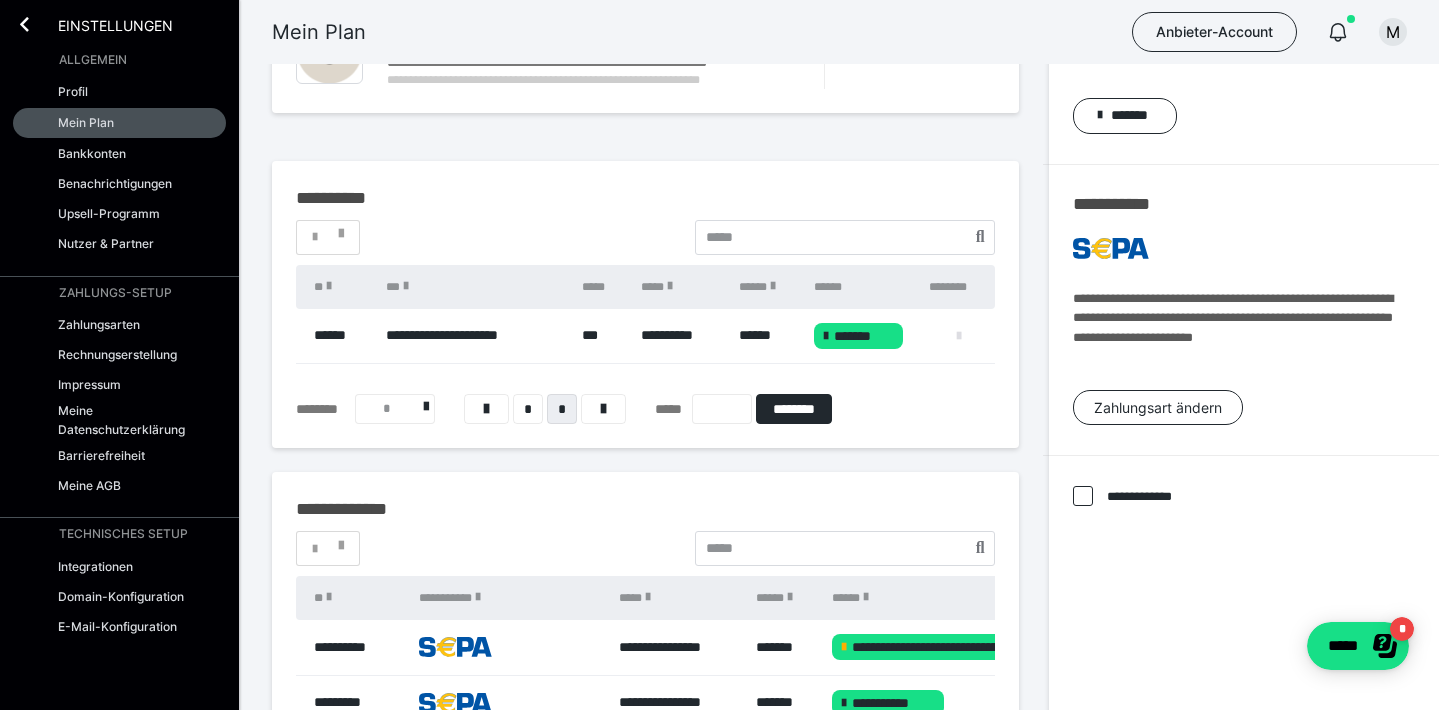 click at bounding box center [959, 336] 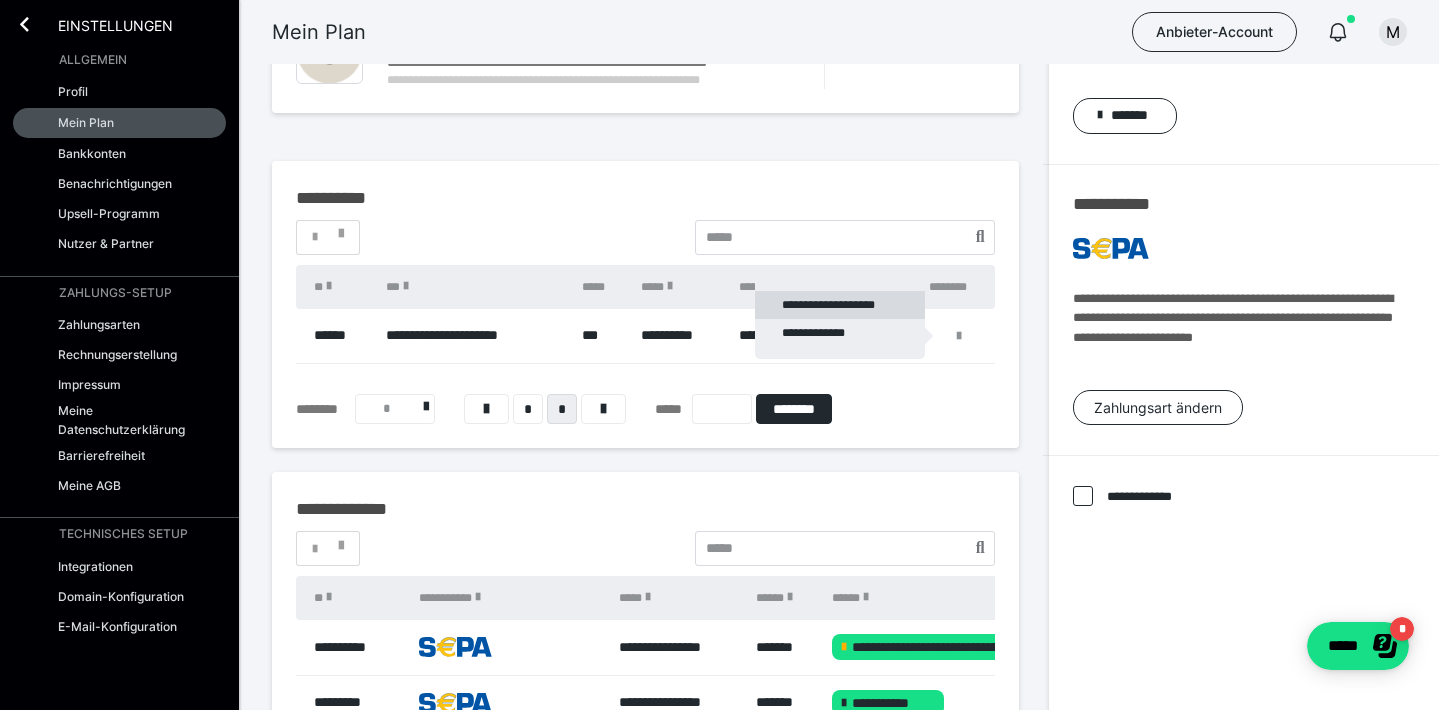 click on "**********" at bounding box center [840, 305] 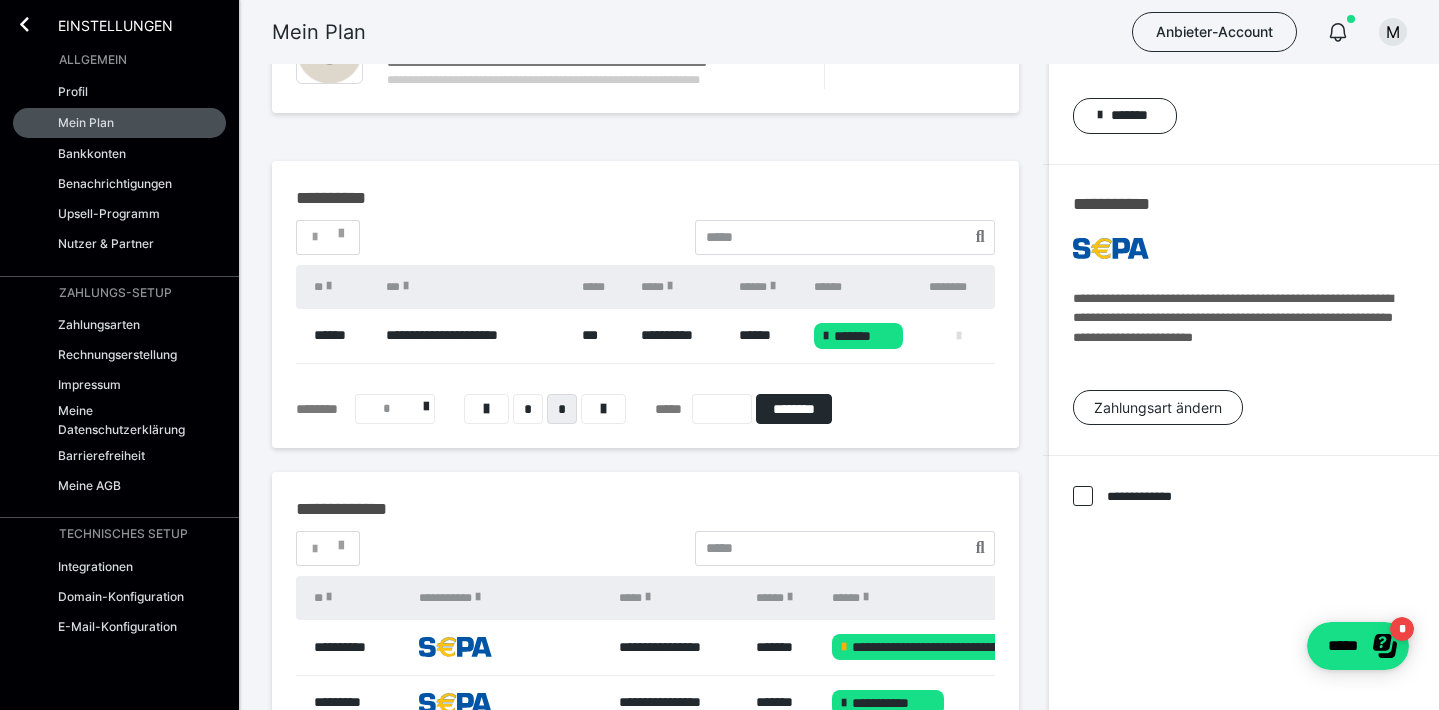 click at bounding box center (959, 336) 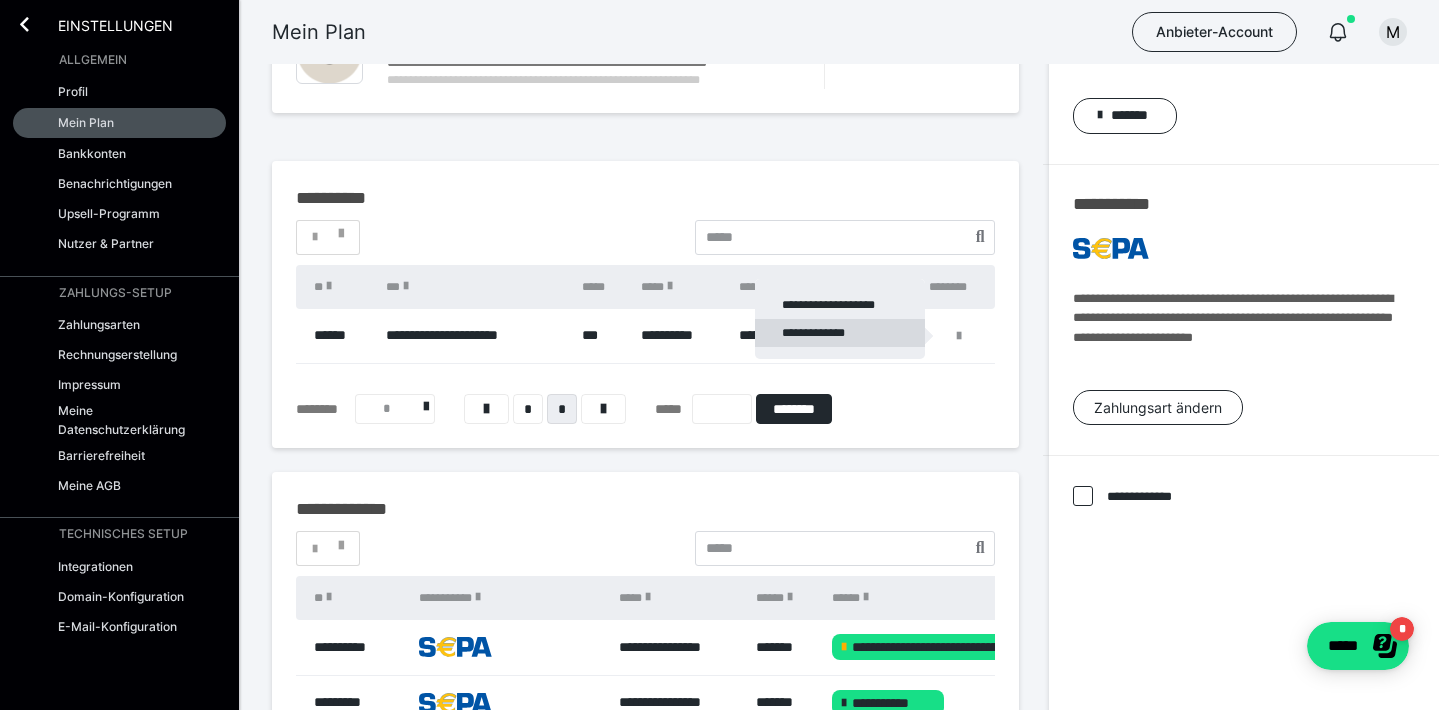 click on "**********" at bounding box center (840, 333) 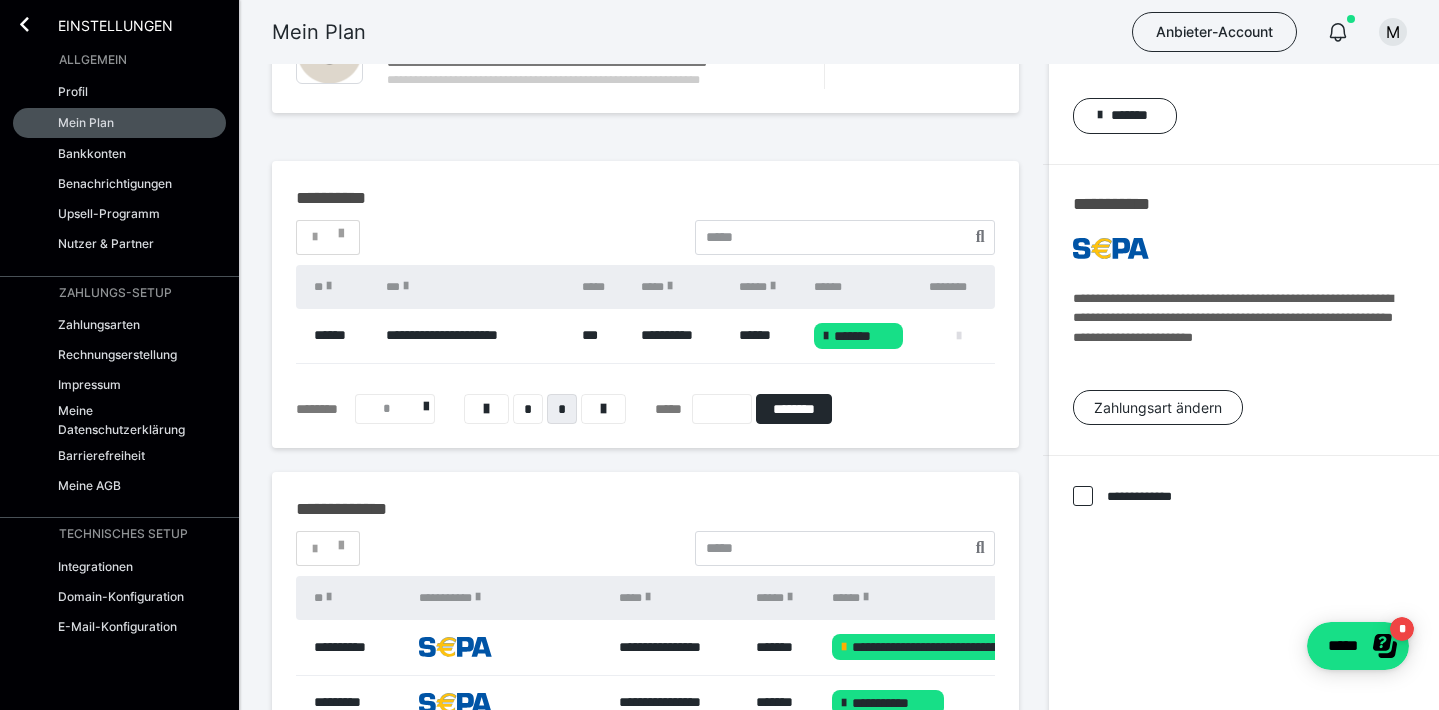 click at bounding box center [959, 336] 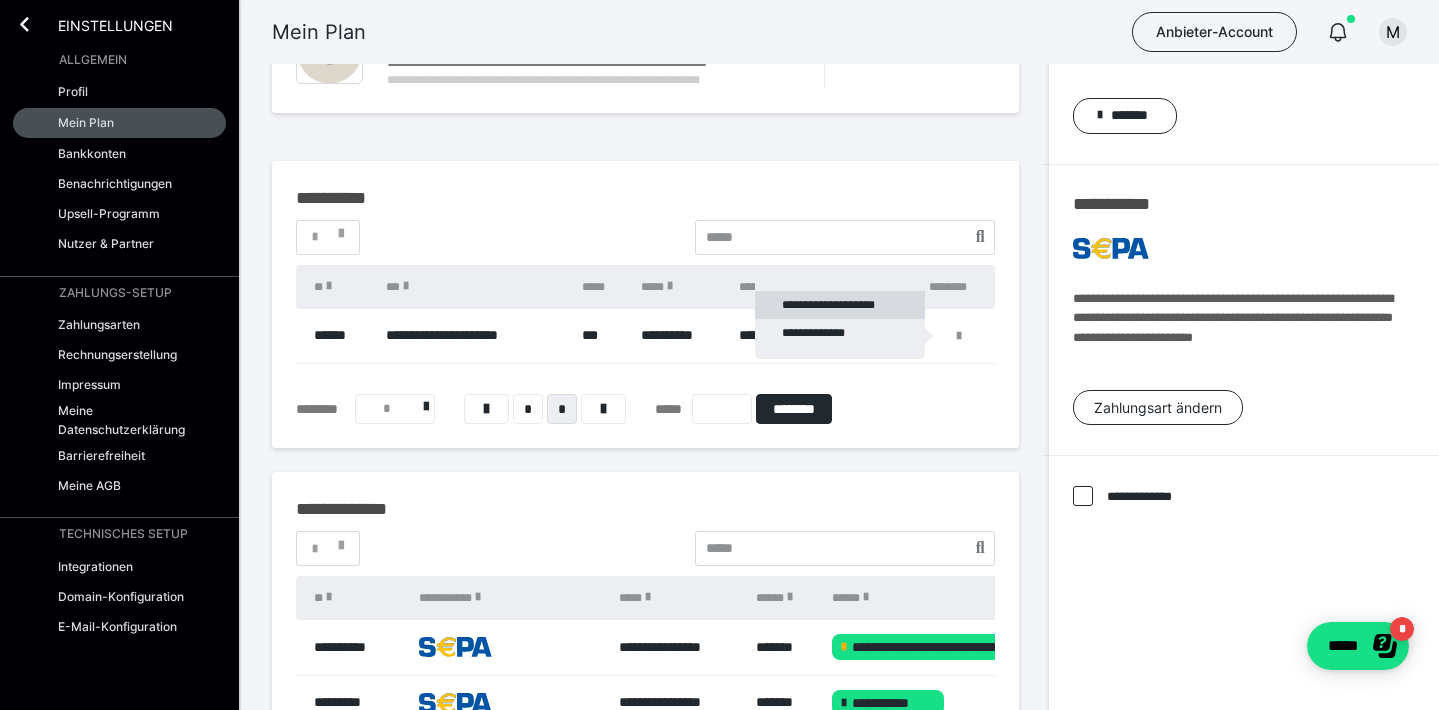click on "**********" at bounding box center (840, 305) 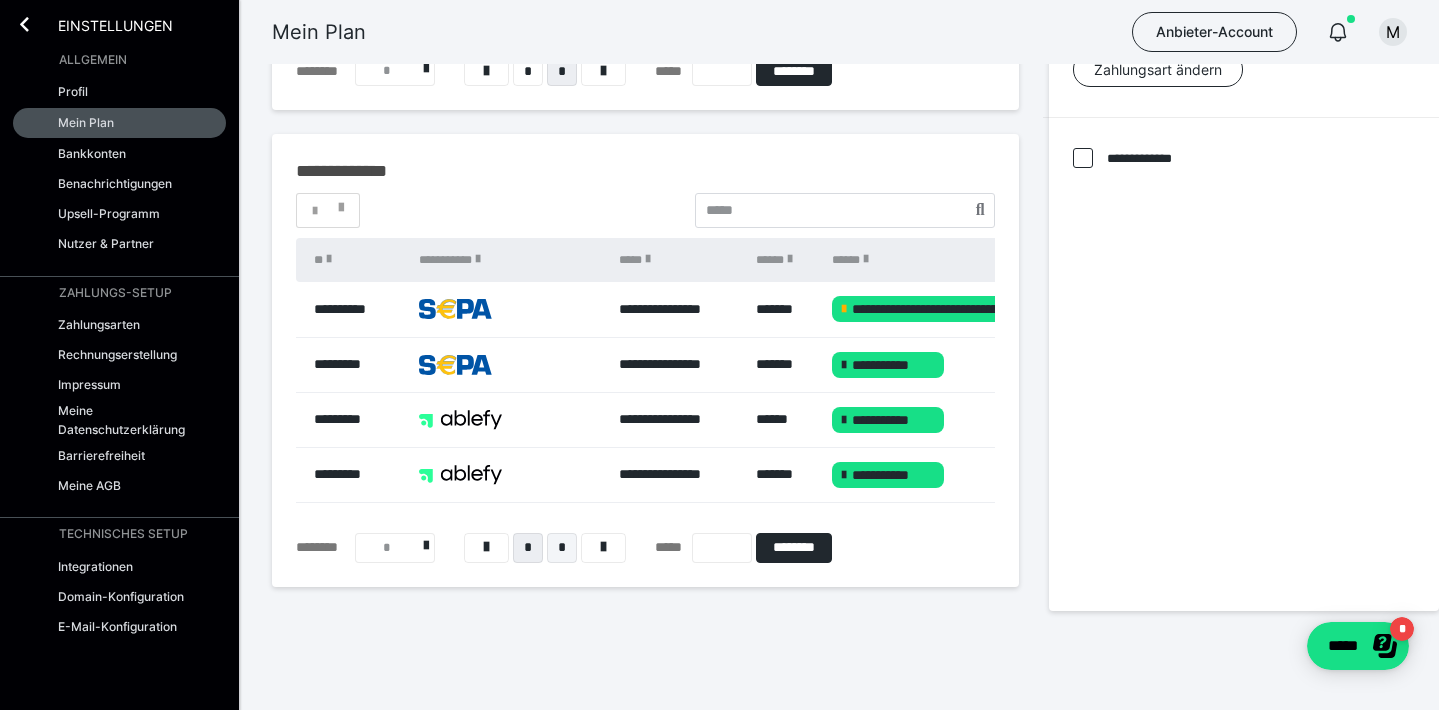 click on "*" at bounding box center [562, 548] 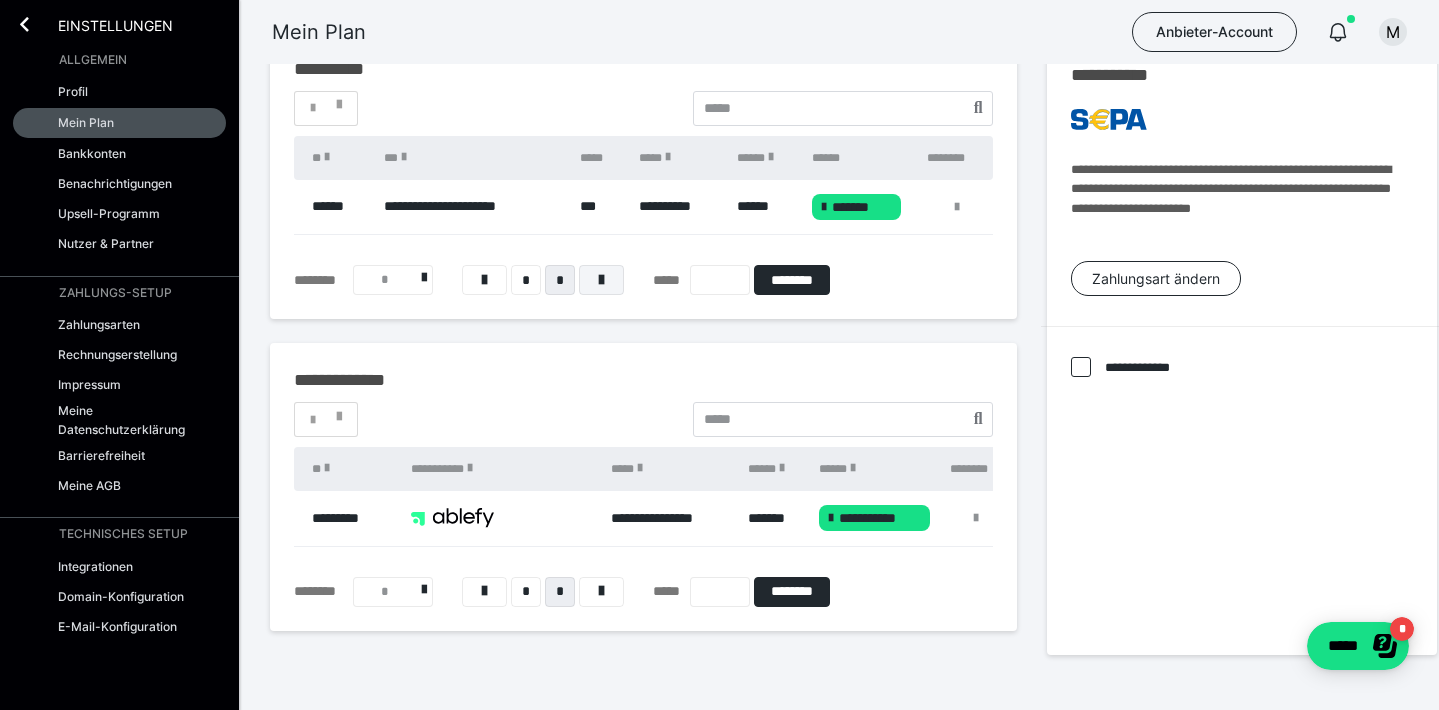scroll, scrollTop: 345, scrollLeft: 3, axis: both 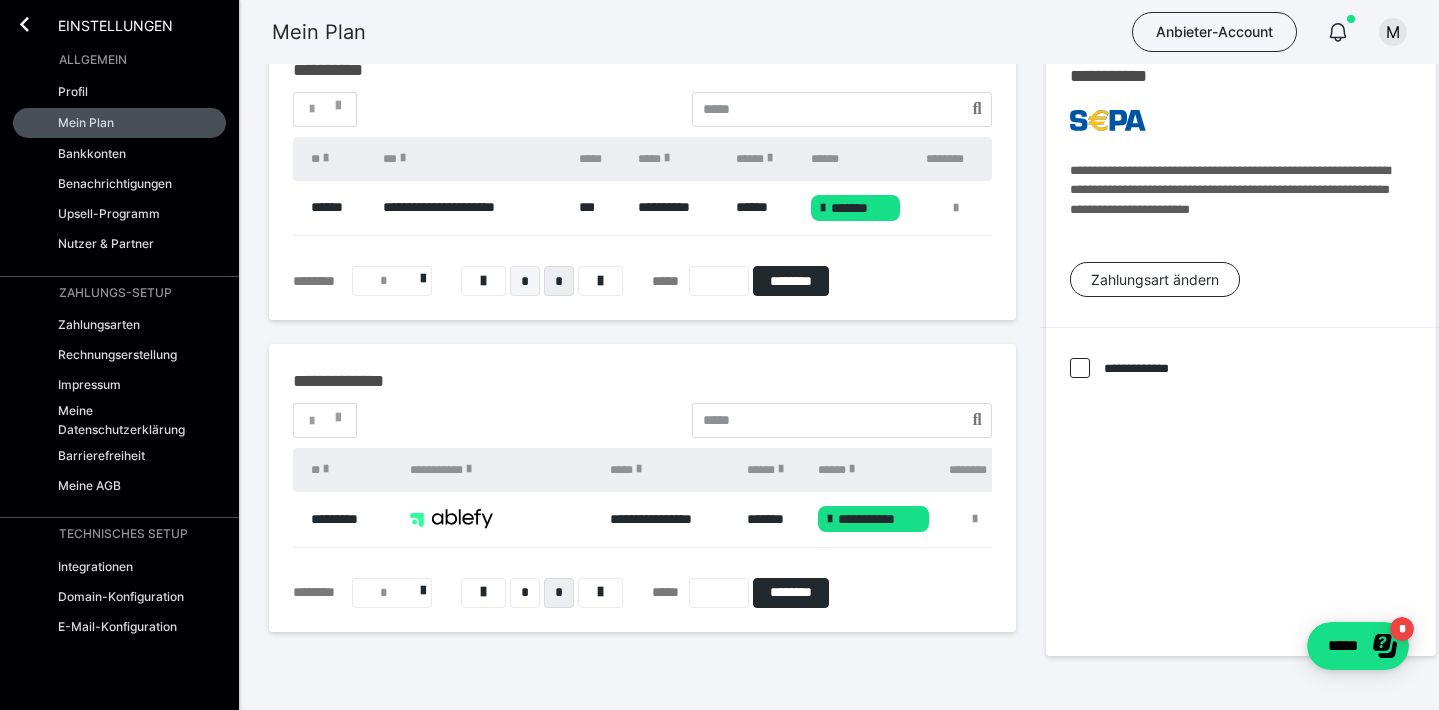 click on "*" at bounding box center [525, 281] 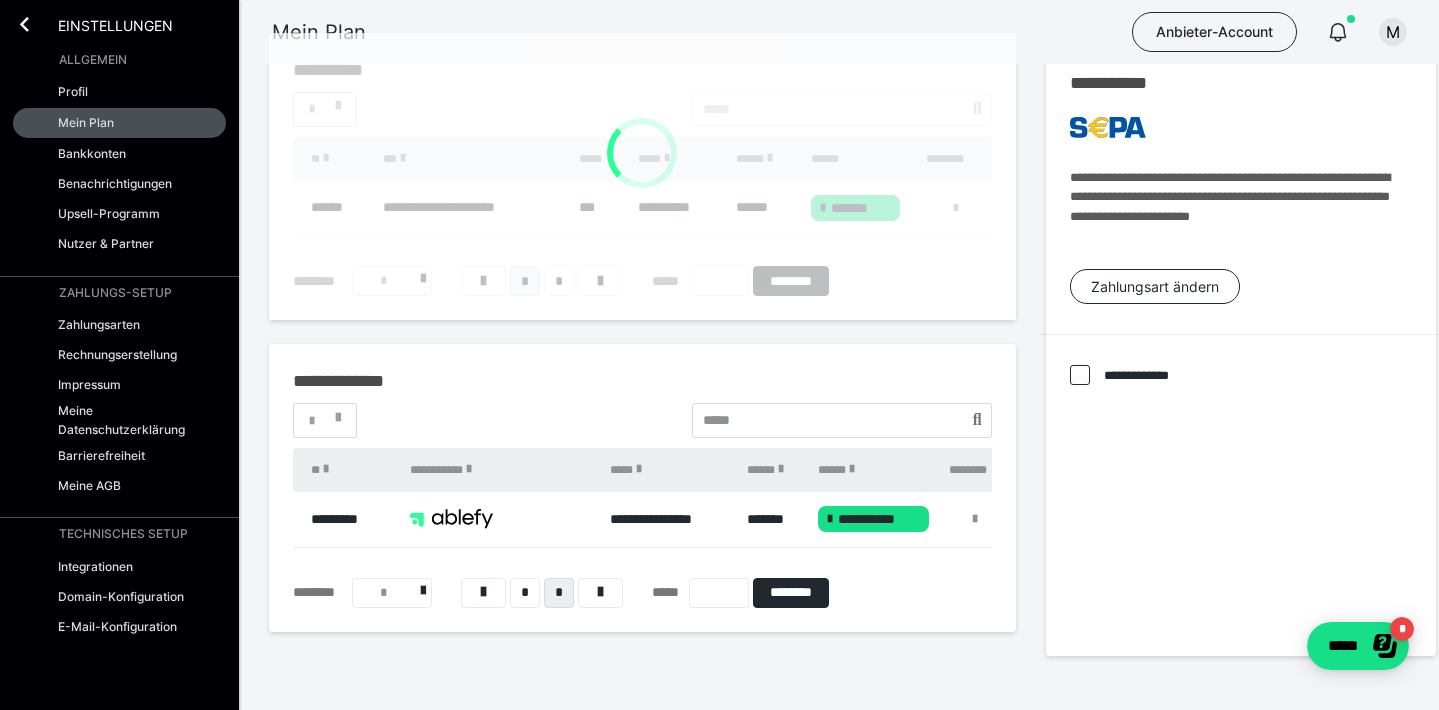 scroll, scrollTop: 217, scrollLeft: 0, axis: vertical 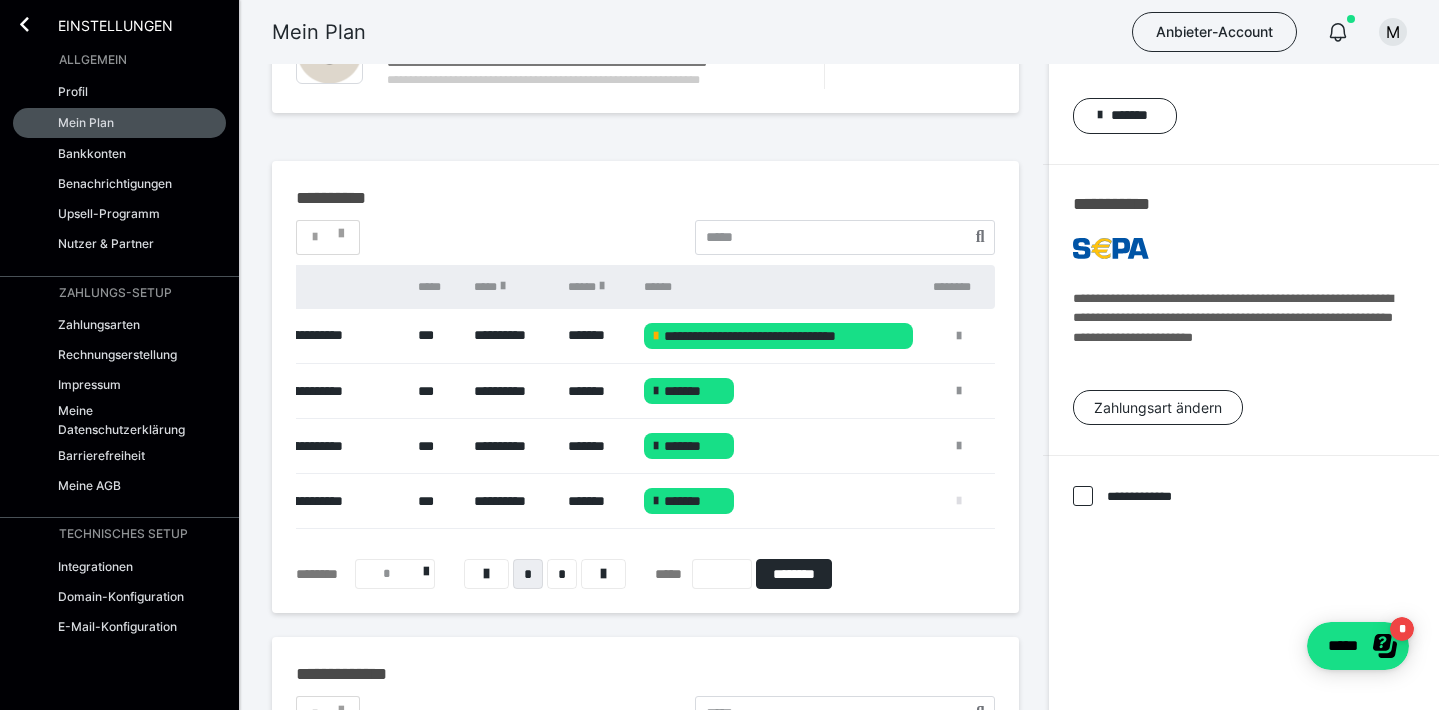 click at bounding box center [959, 501] 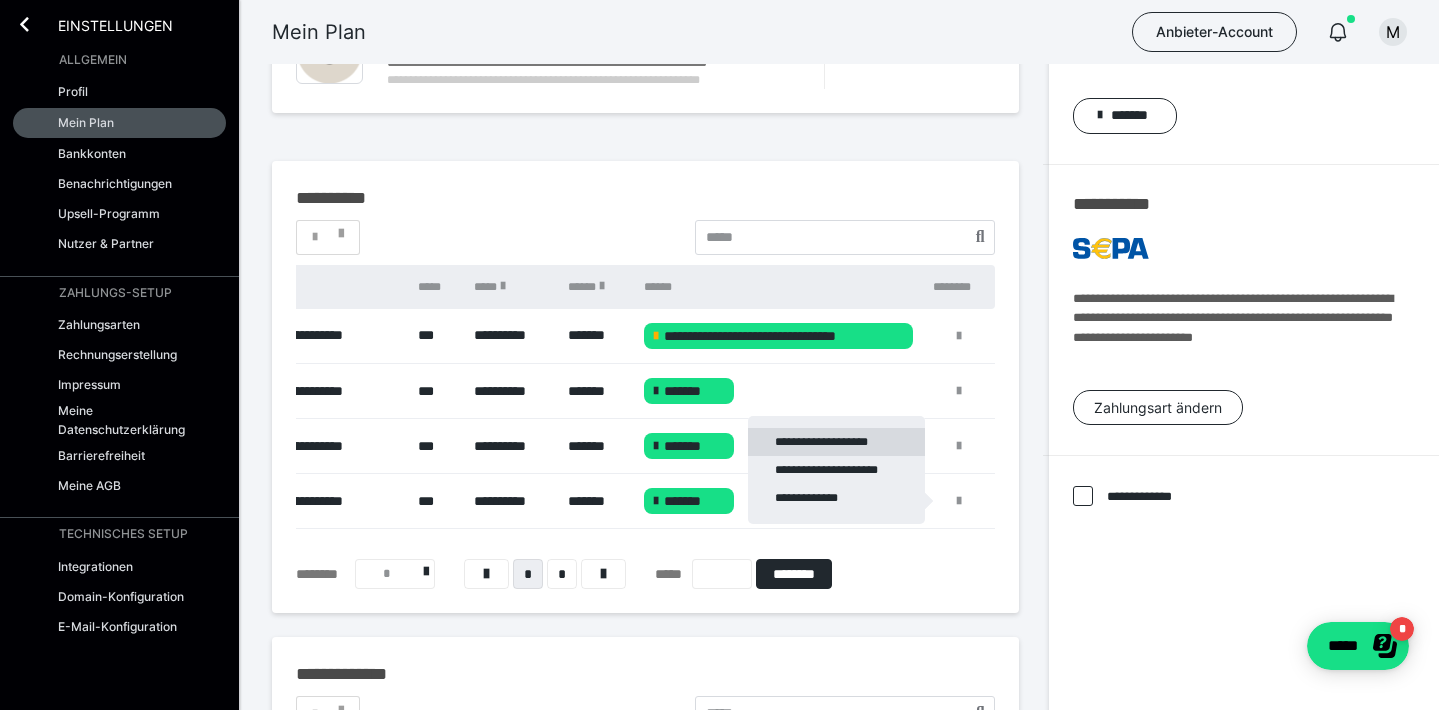 click on "**********" at bounding box center (836, 442) 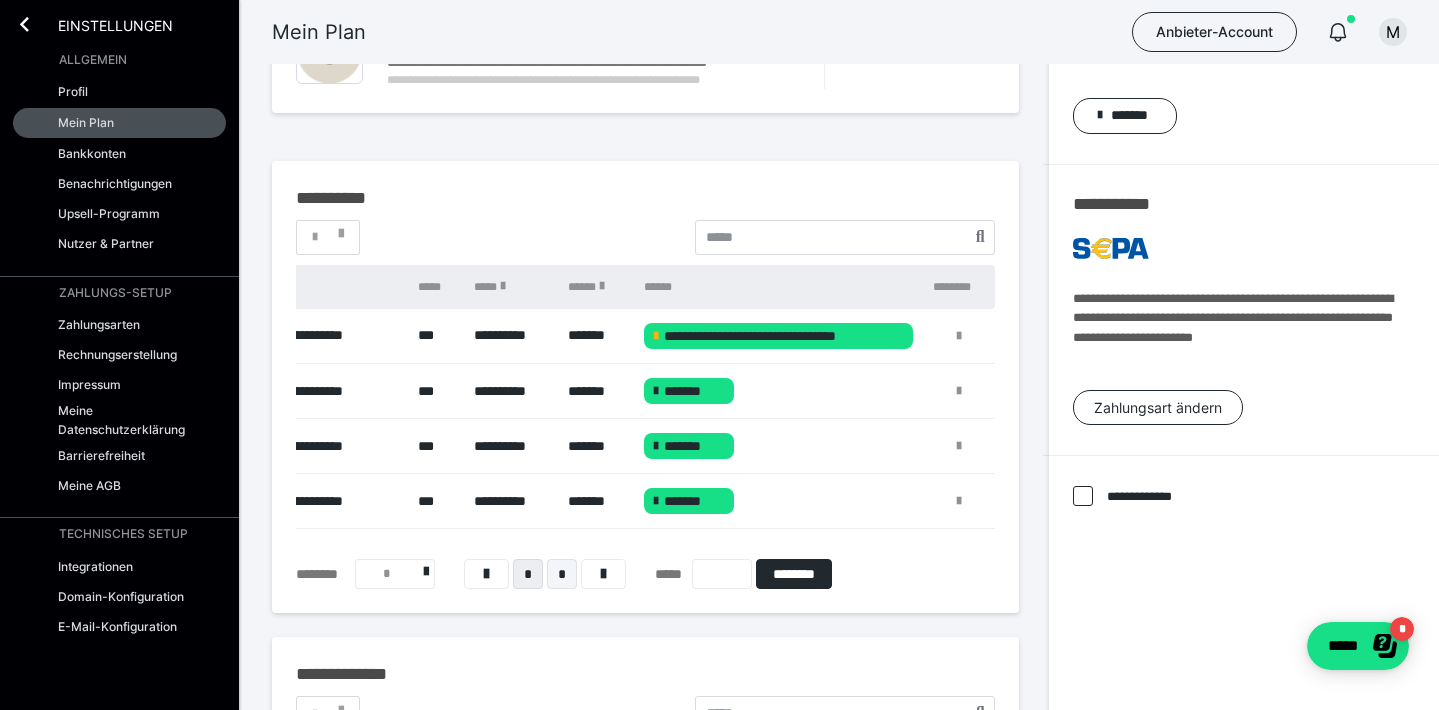click on "*" at bounding box center [562, 574] 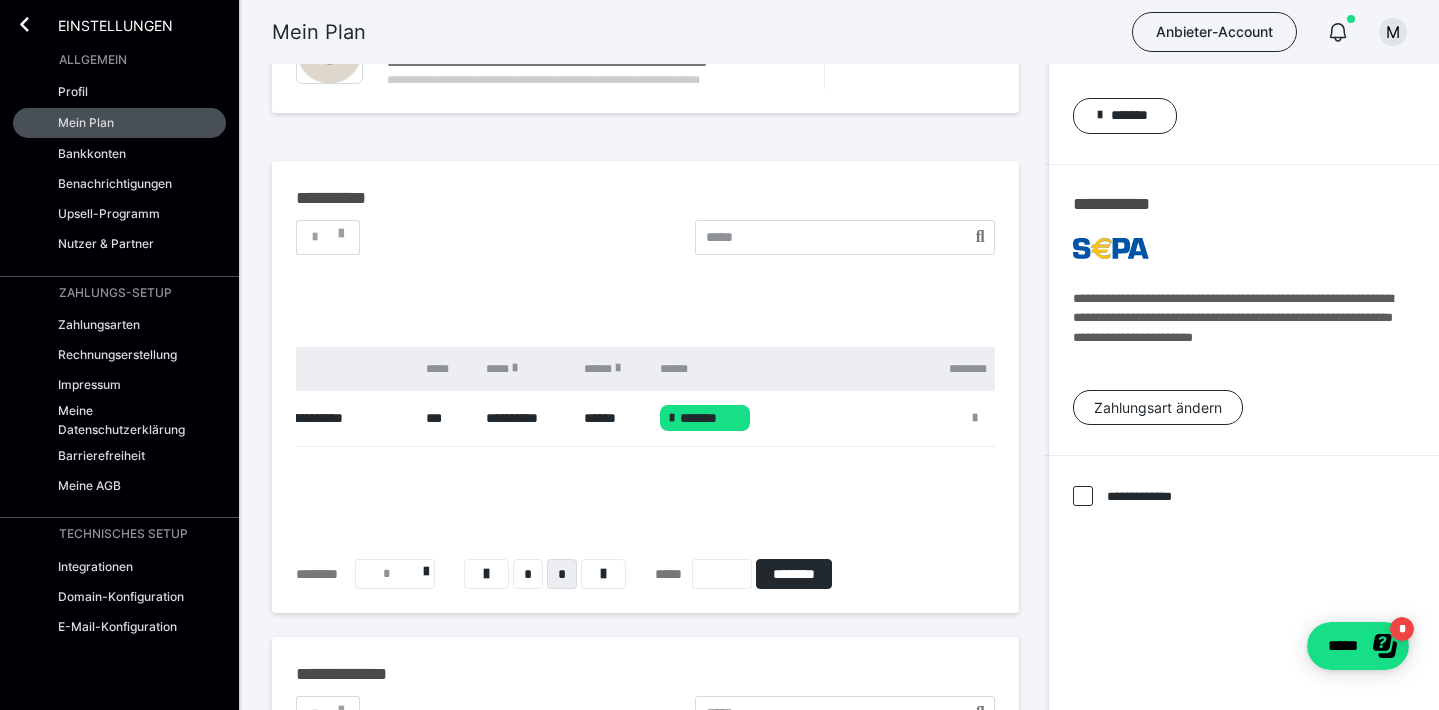 scroll, scrollTop: 0, scrollLeft: 0, axis: both 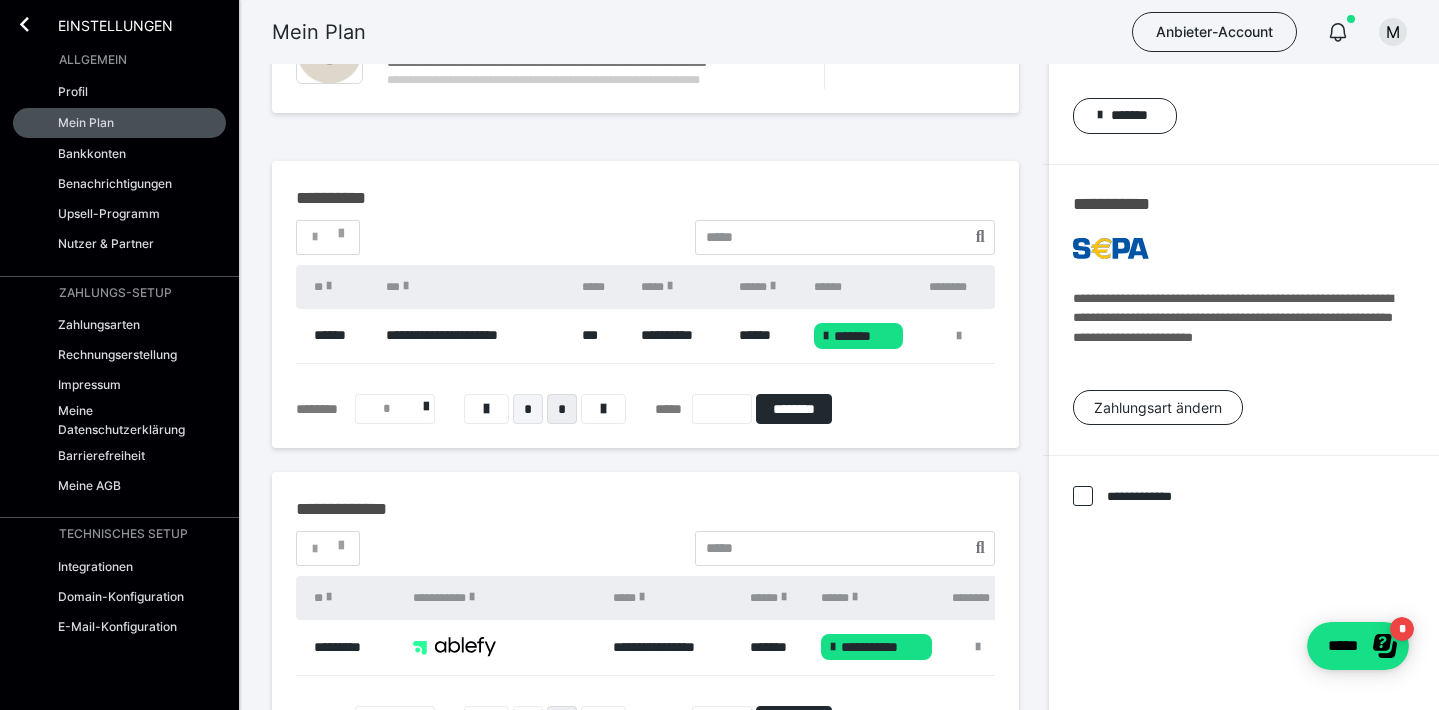 click on "*" at bounding box center [528, 409] 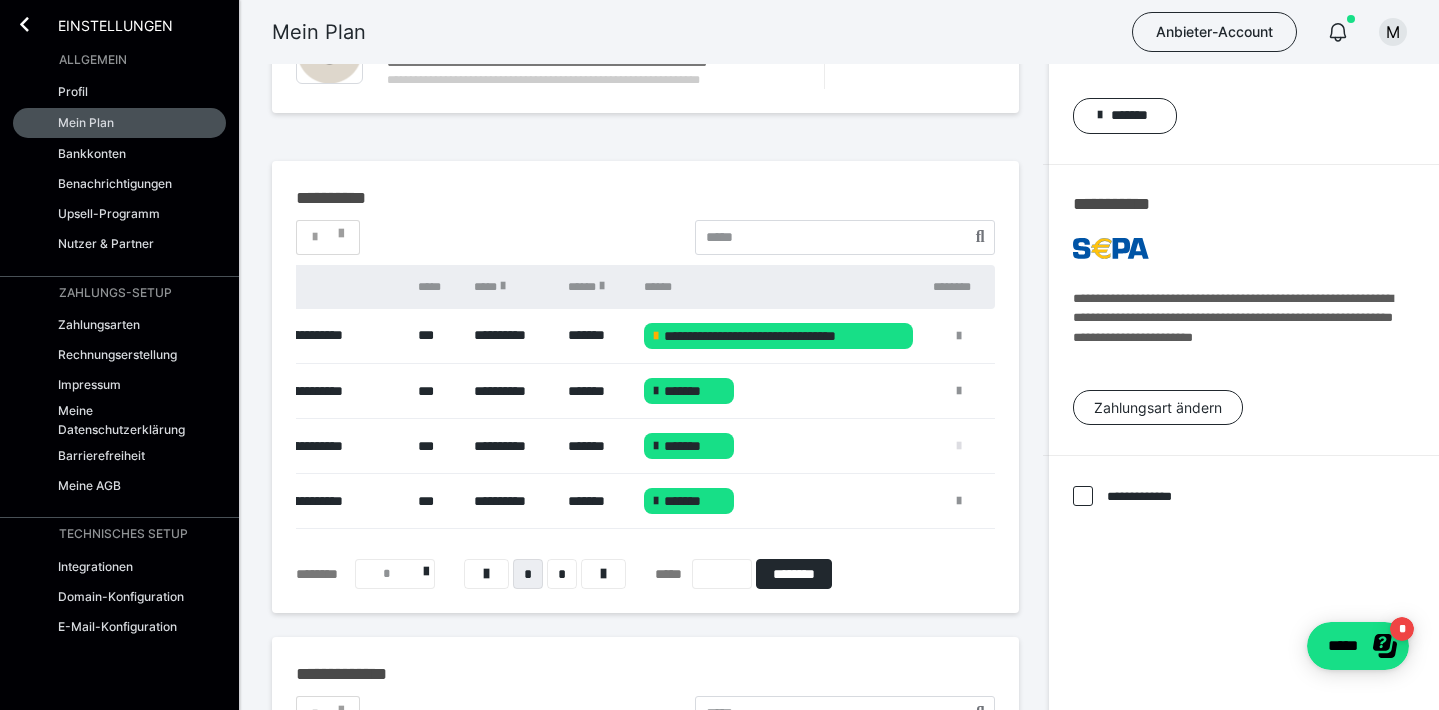 scroll, scrollTop: 0, scrollLeft: 157, axis: horizontal 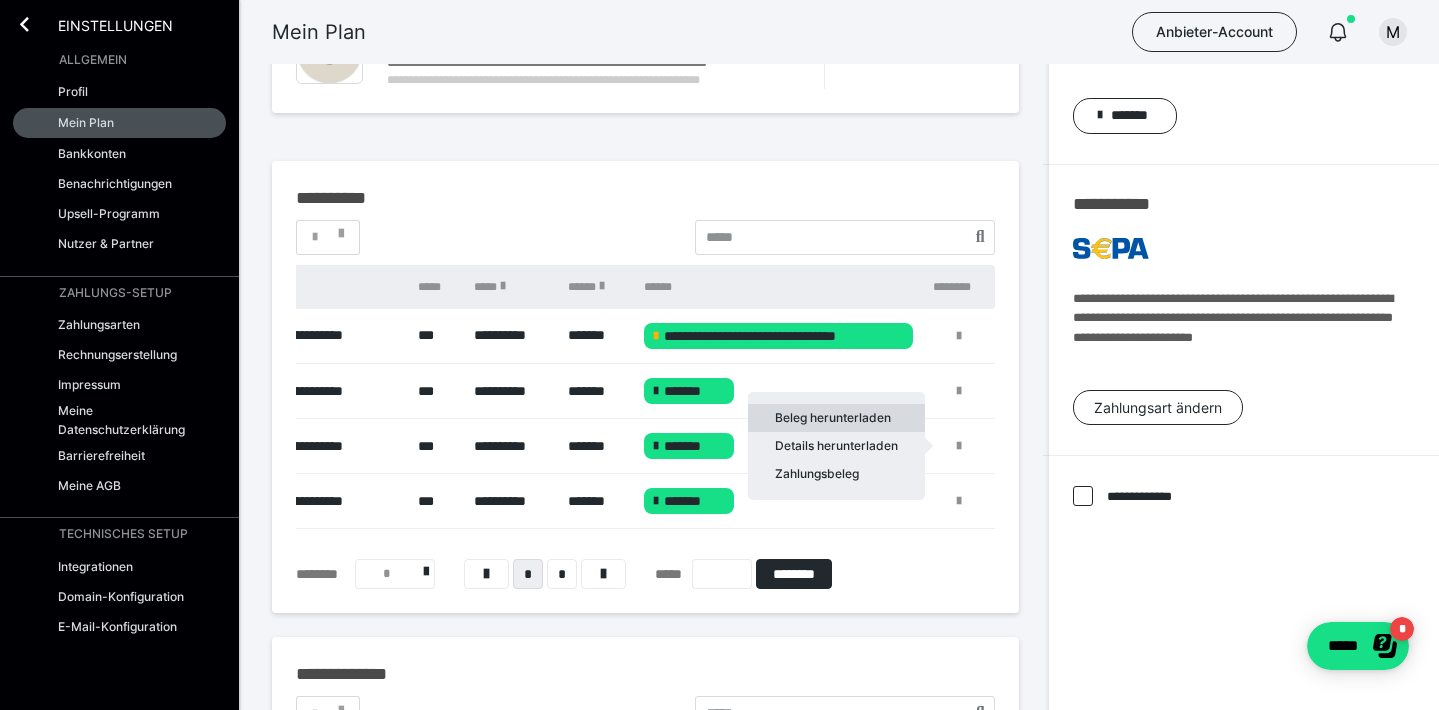click on "Beleg herunterladen" at bounding box center (836, 418) 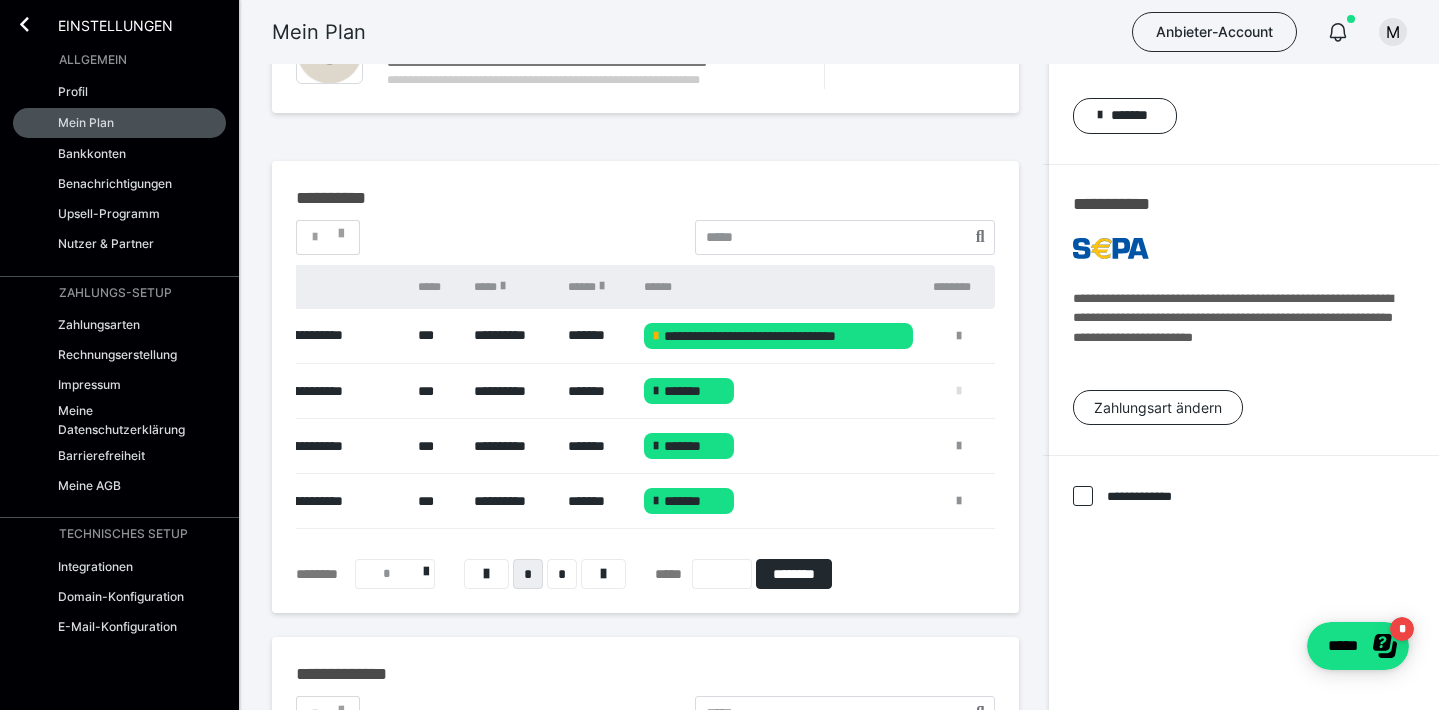 click at bounding box center (959, 391) 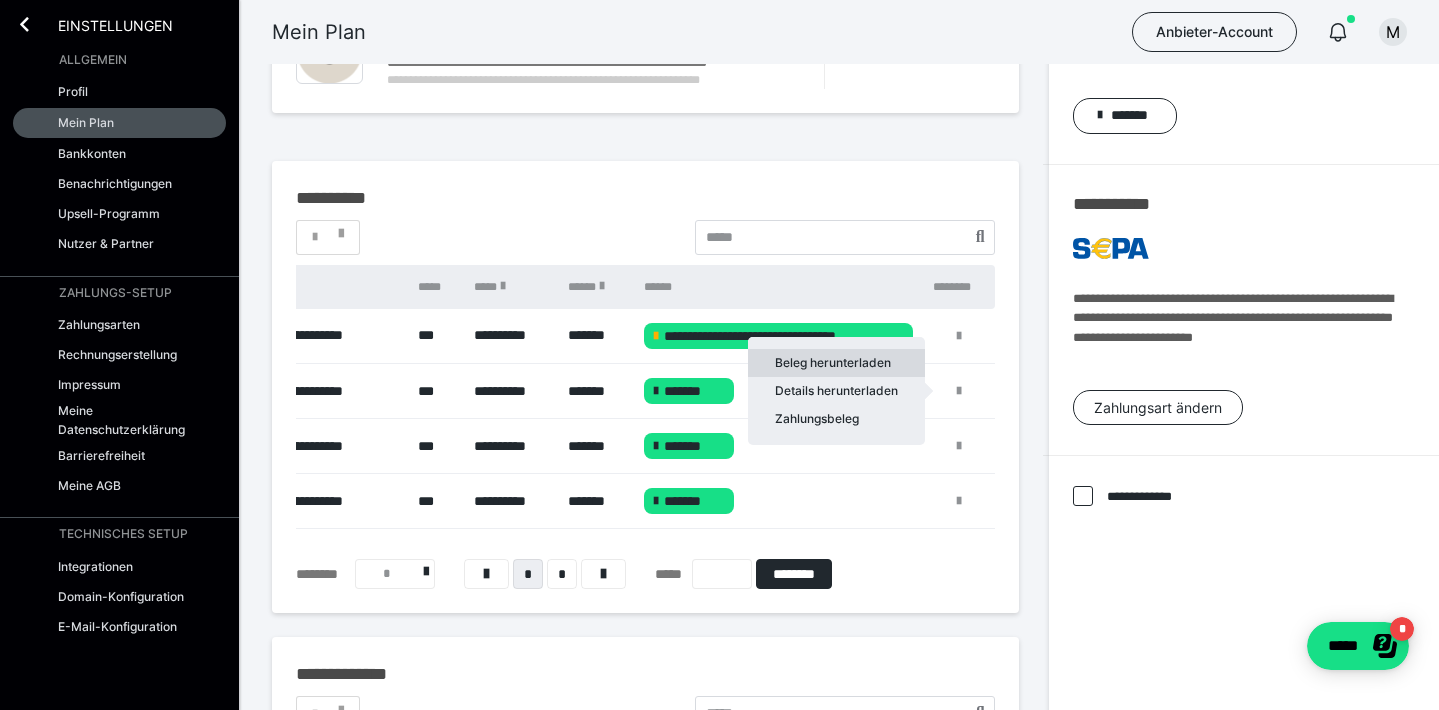 click on "Beleg herunterladen" at bounding box center [836, 363] 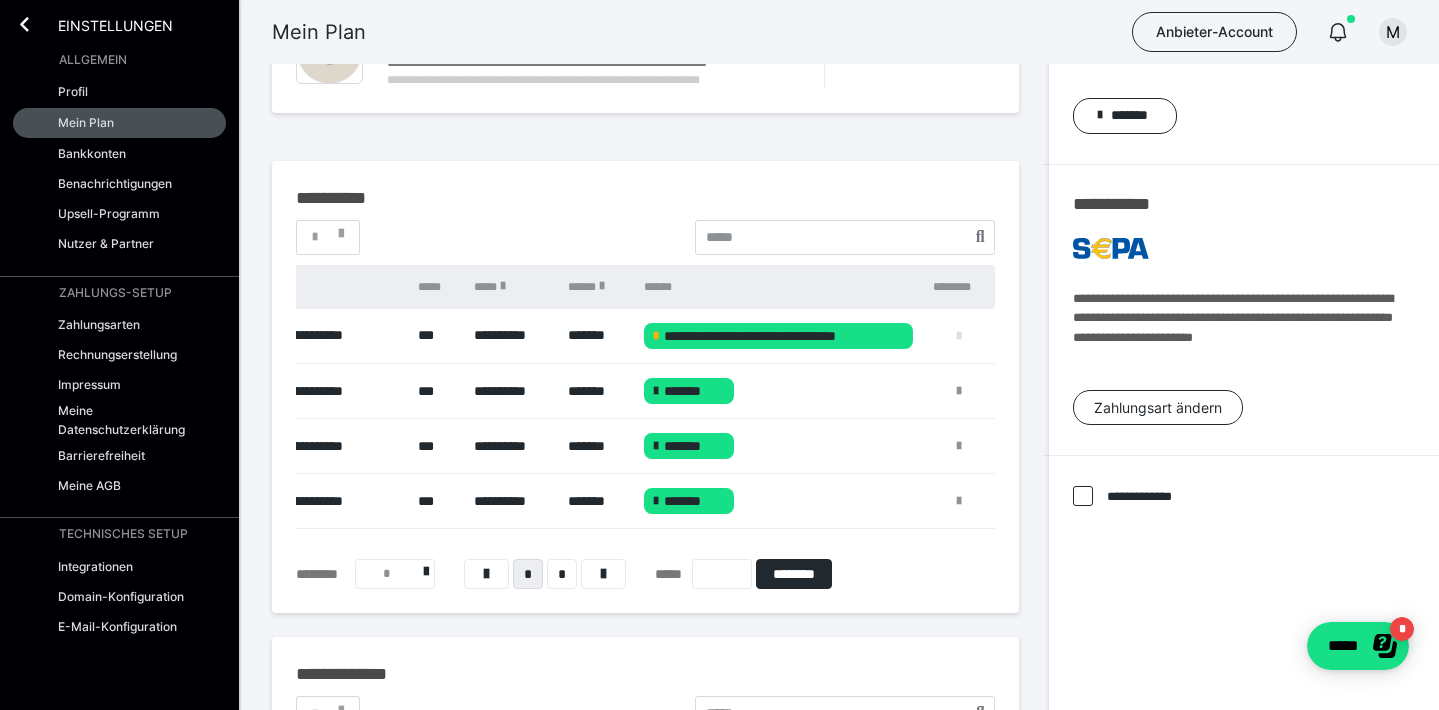 click at bounding box center (959, 336) 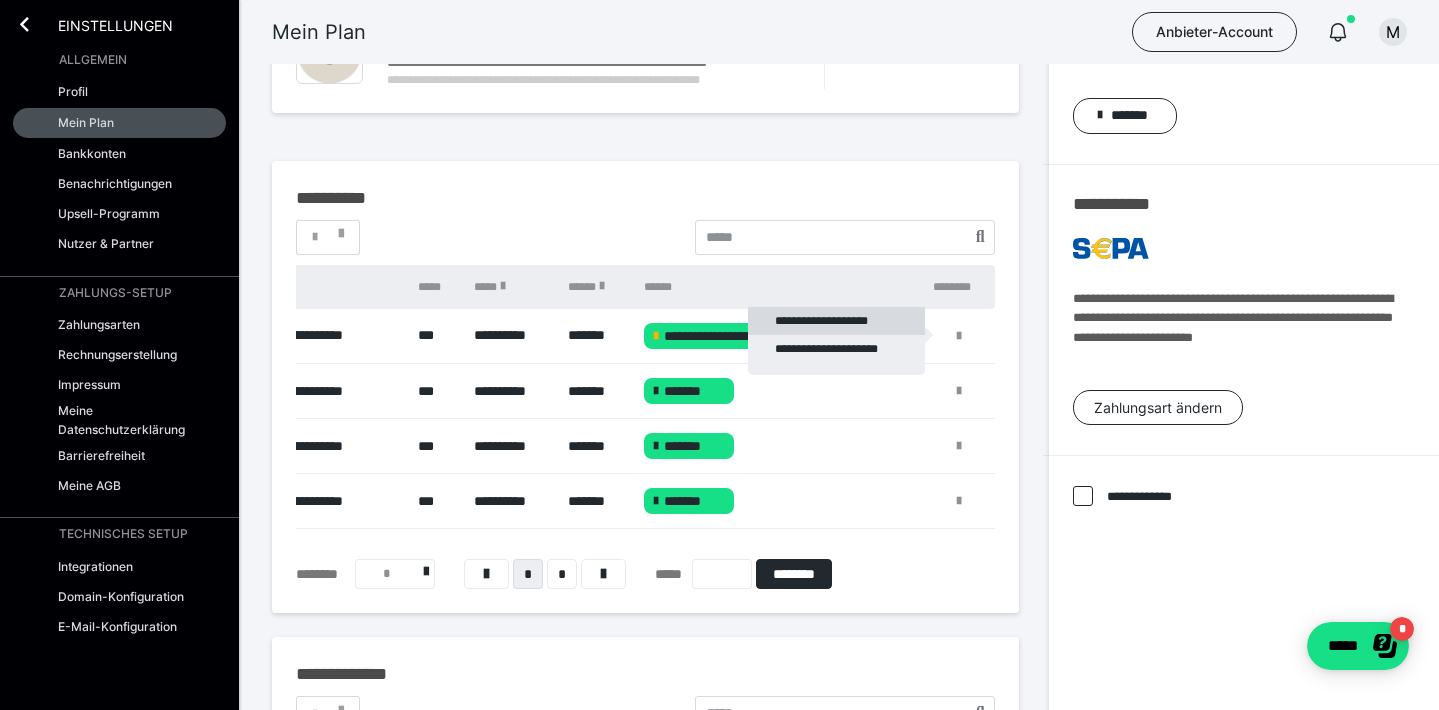 click on "**********" at bounding box center (836, 321) 